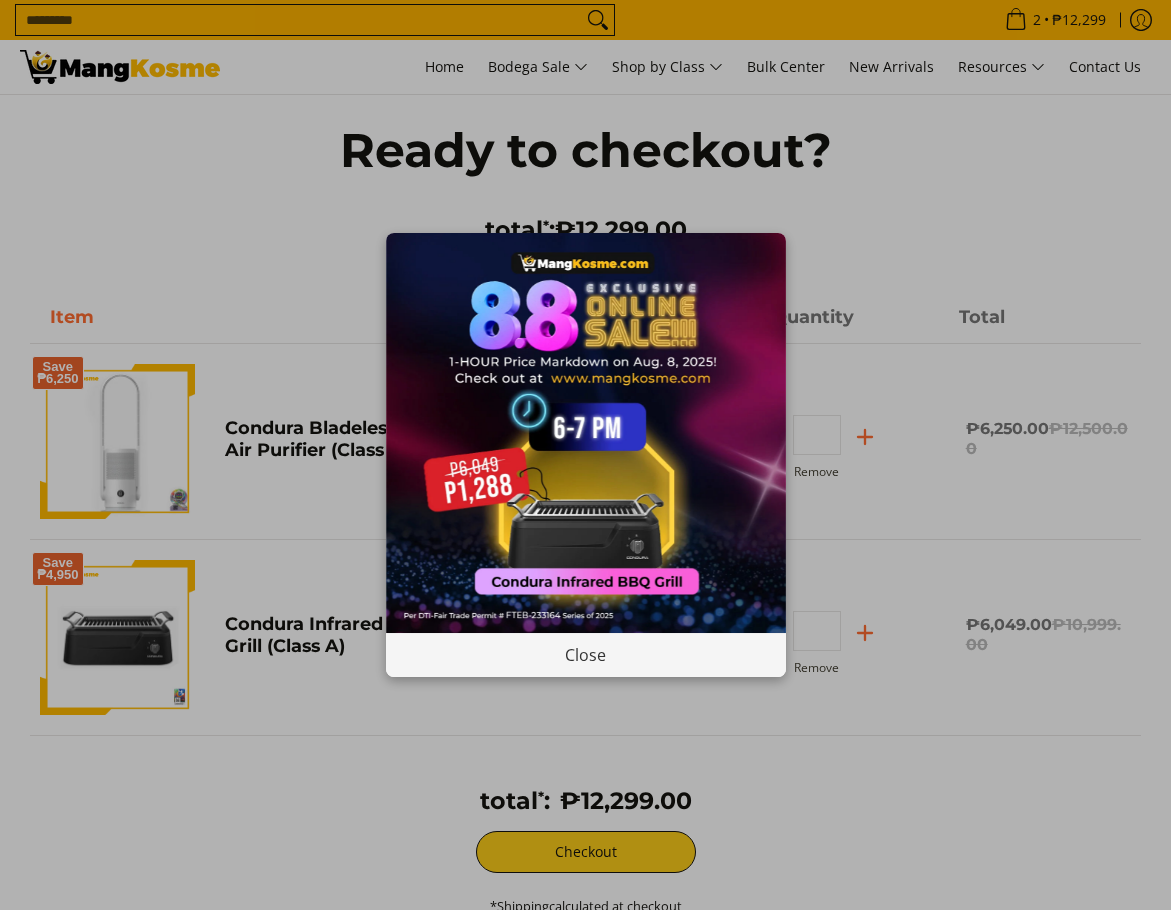 scroll, scrollTop: 0, scrollLeft: 0, axis: both 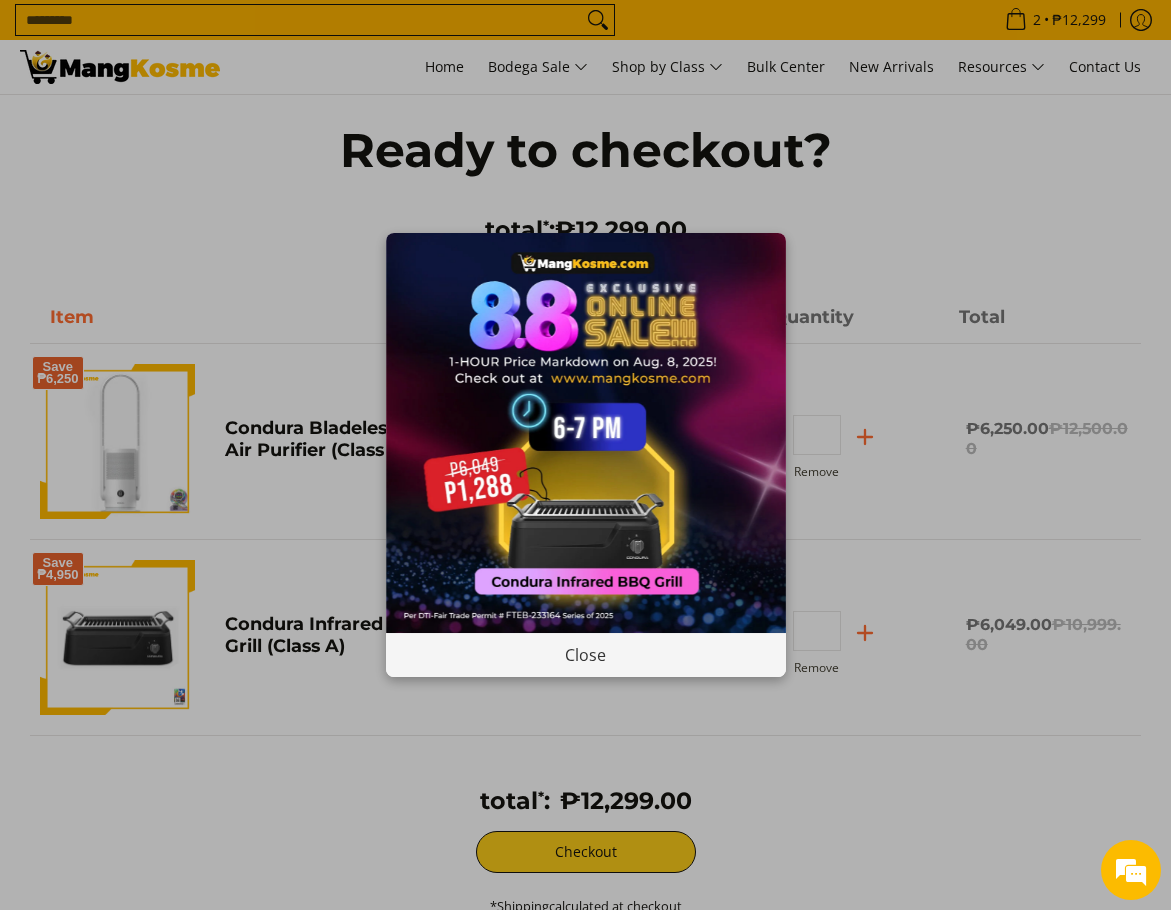 click on "Close" at bounding box center (585, 455) 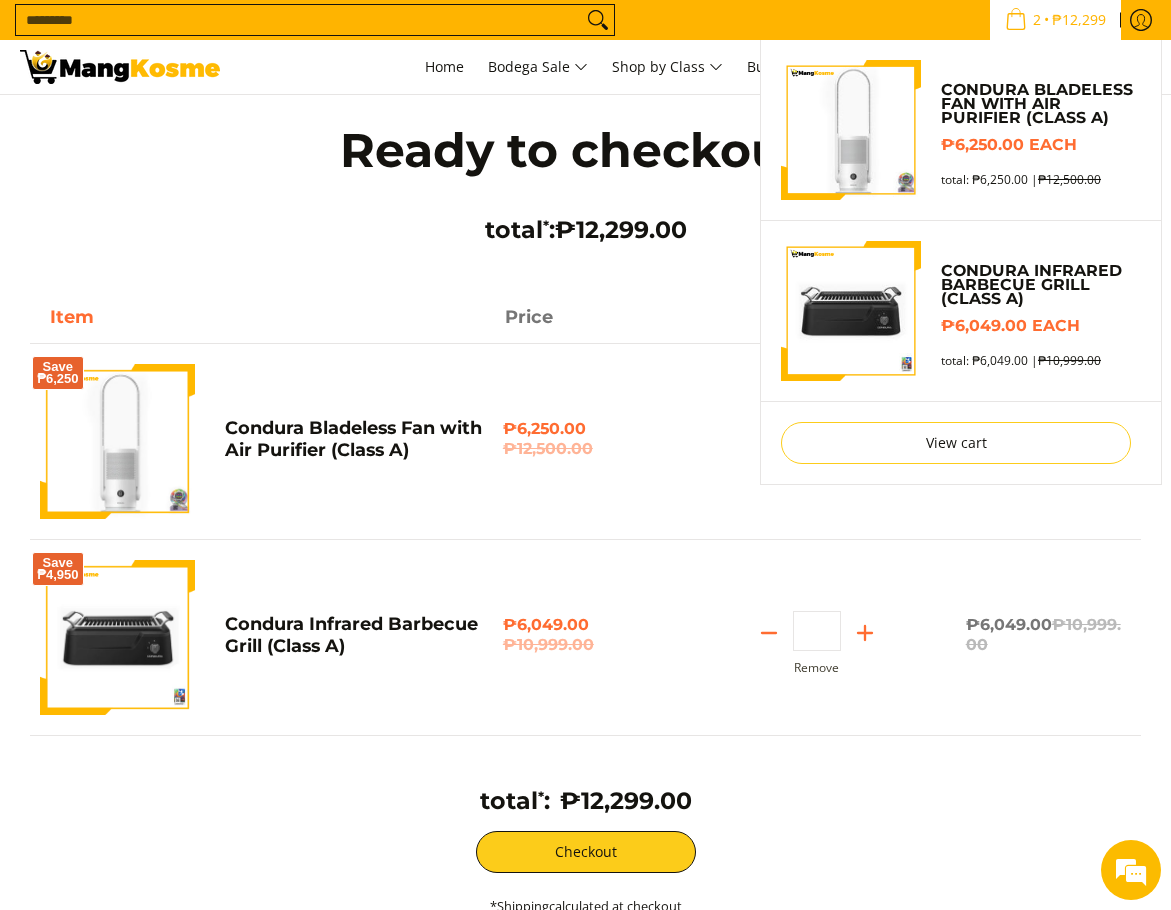 scroll, scrollTop: 0, scrollLeft: 0, axis: both 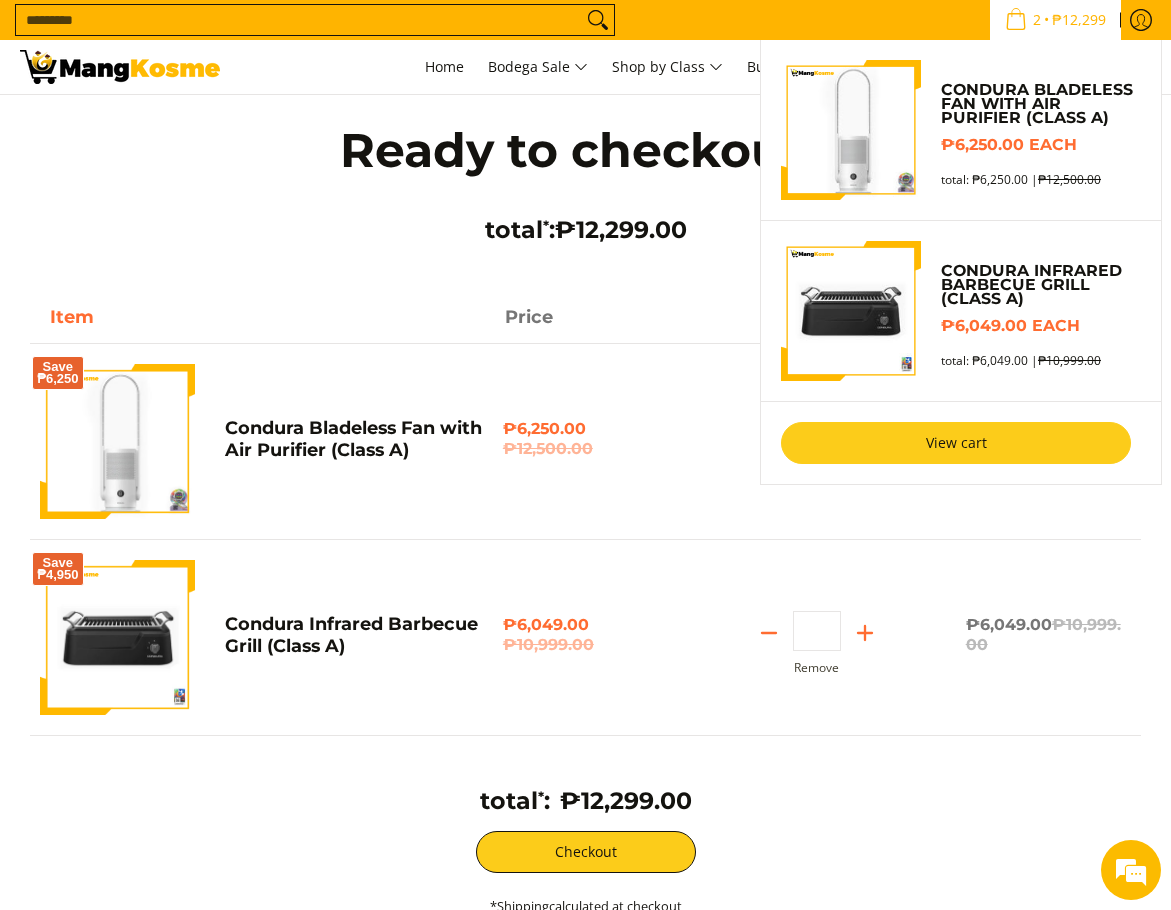 click on "View cart" at bounding box center [956, 443] 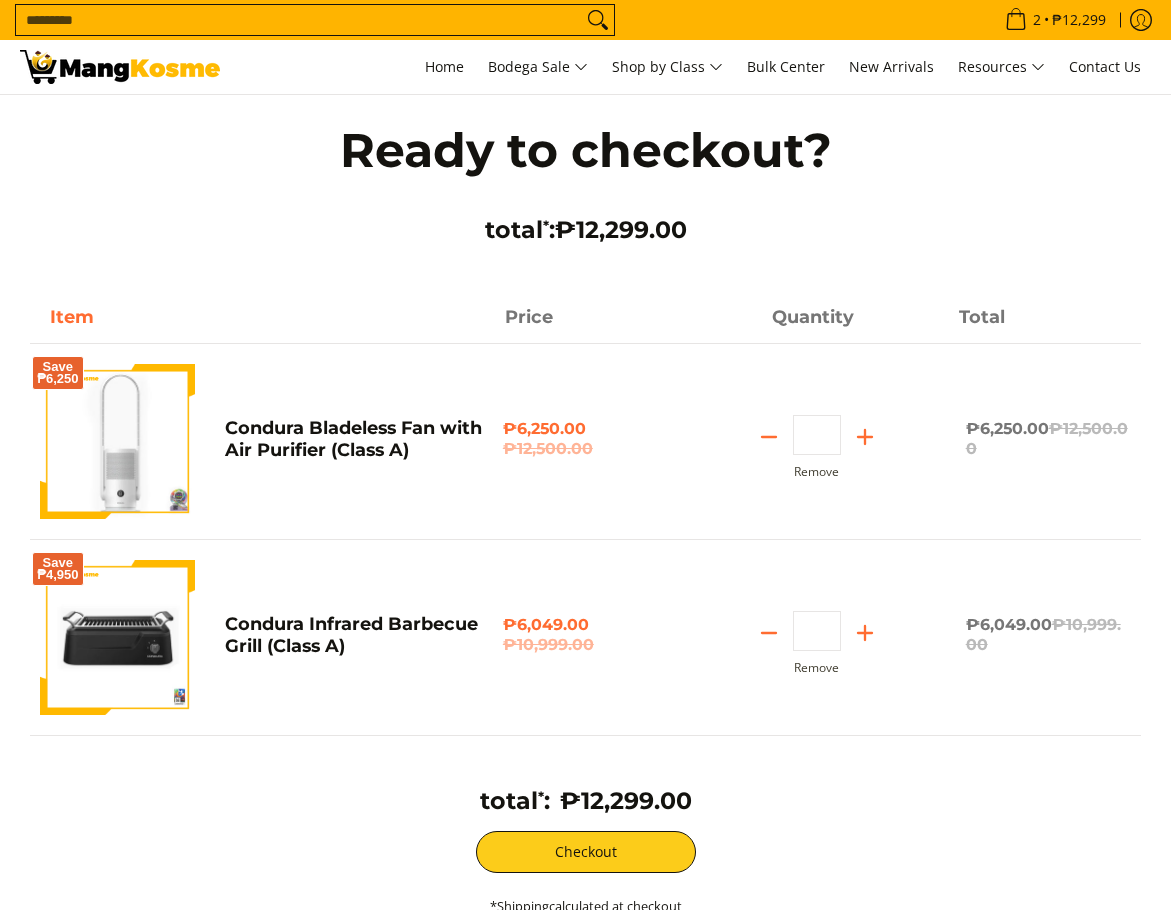 scroll, scrollTop: 0, scrollLeft: 0, axis: both 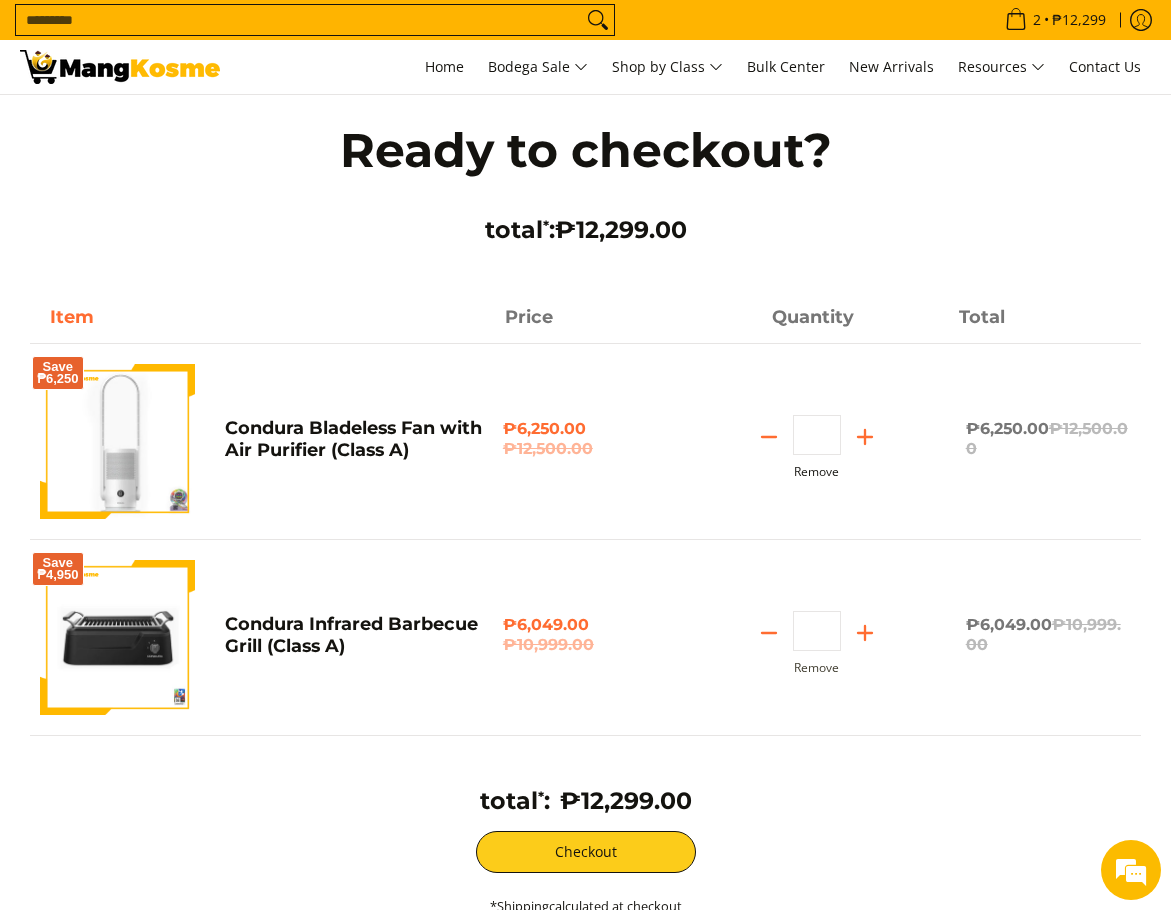 click on "Remove" at bounding box center [816, 472] 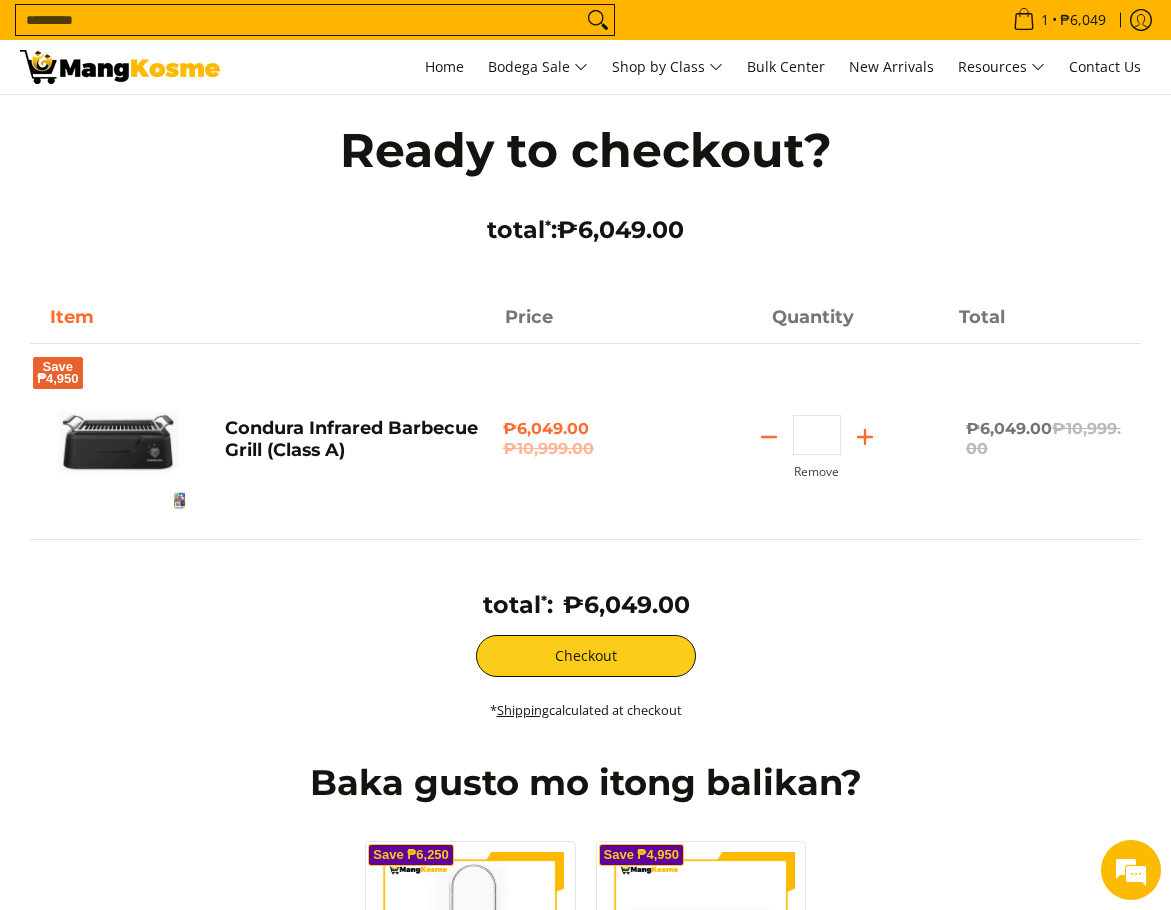 scroll, scrollTop: 0, scrollLeft: 0, axis: both 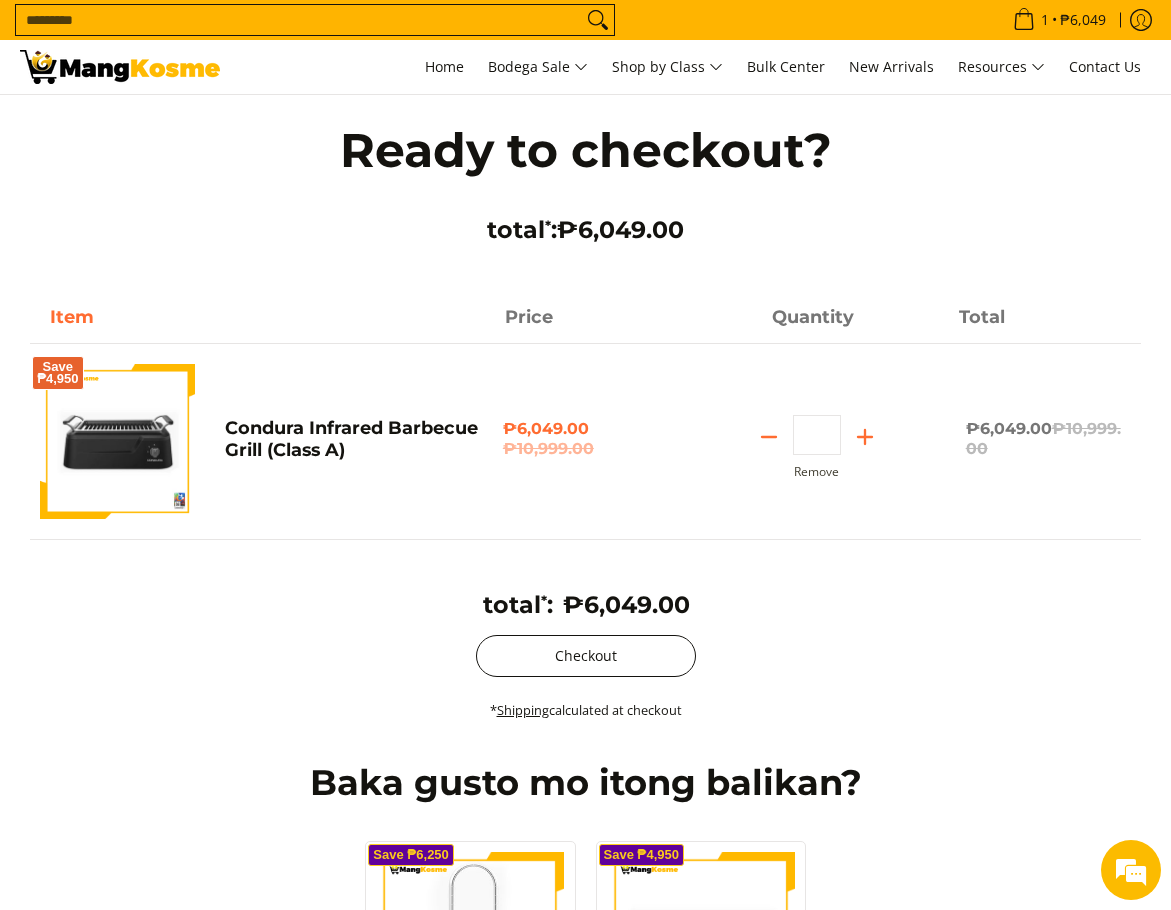 click on "Checkout" at bounding box center [586, 656] 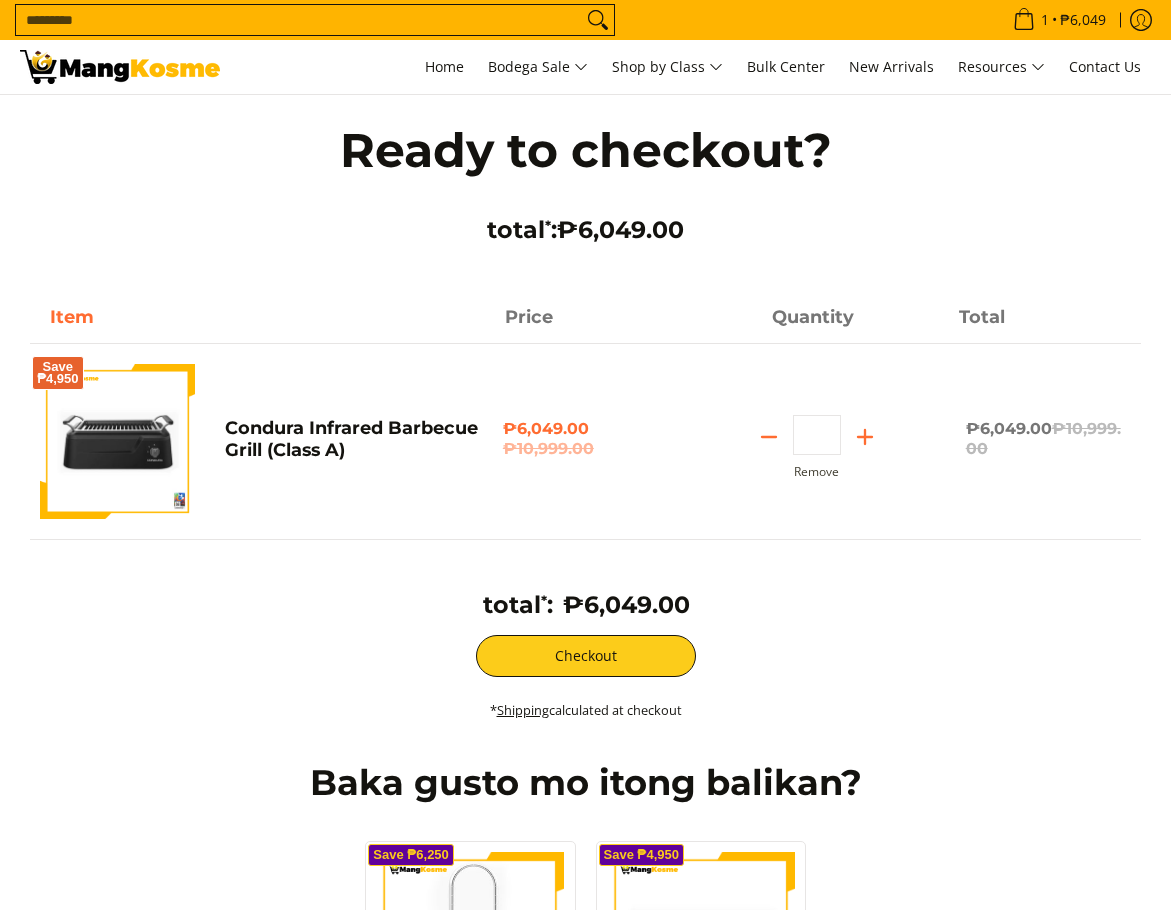 scroll, scrollTop: 0, scrollLeft: 0, axis: both 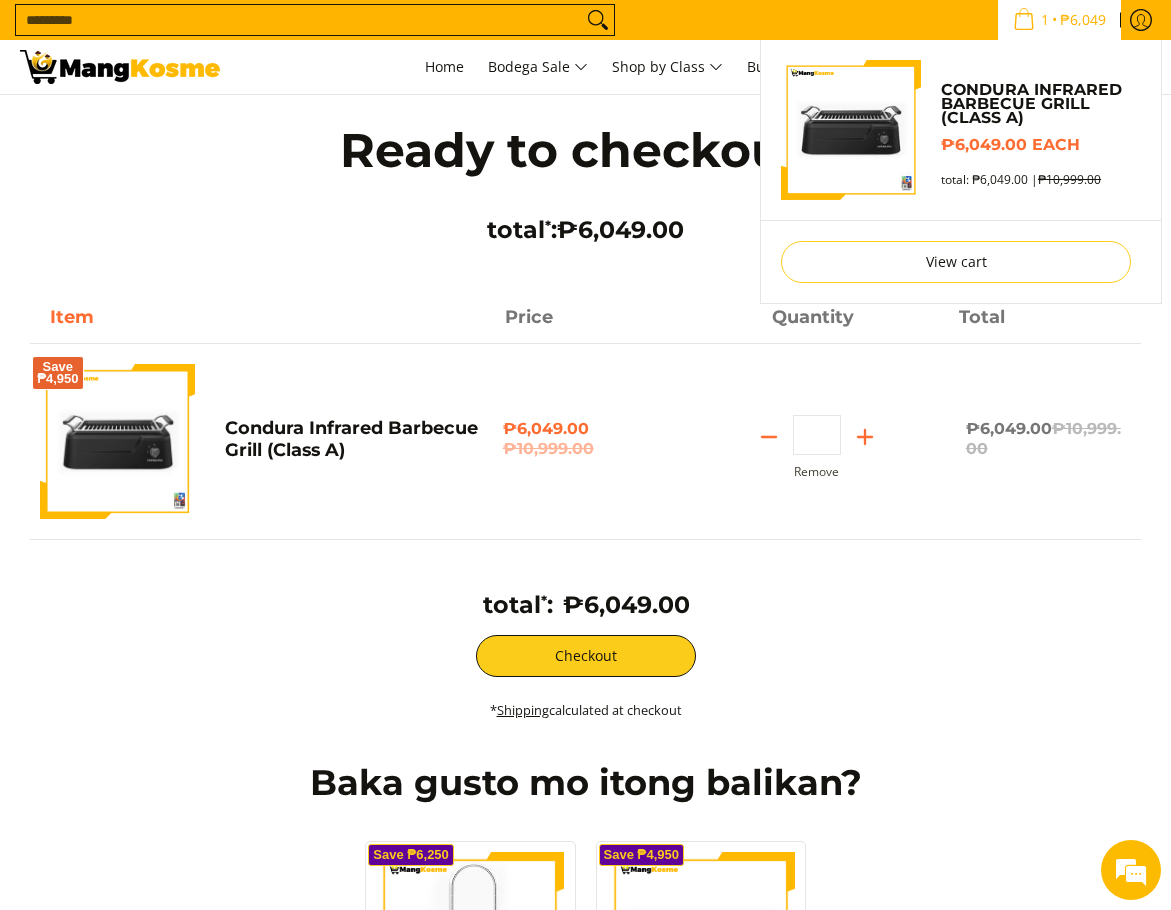 click on "₱6,049" at bounding box center [1083, 20] 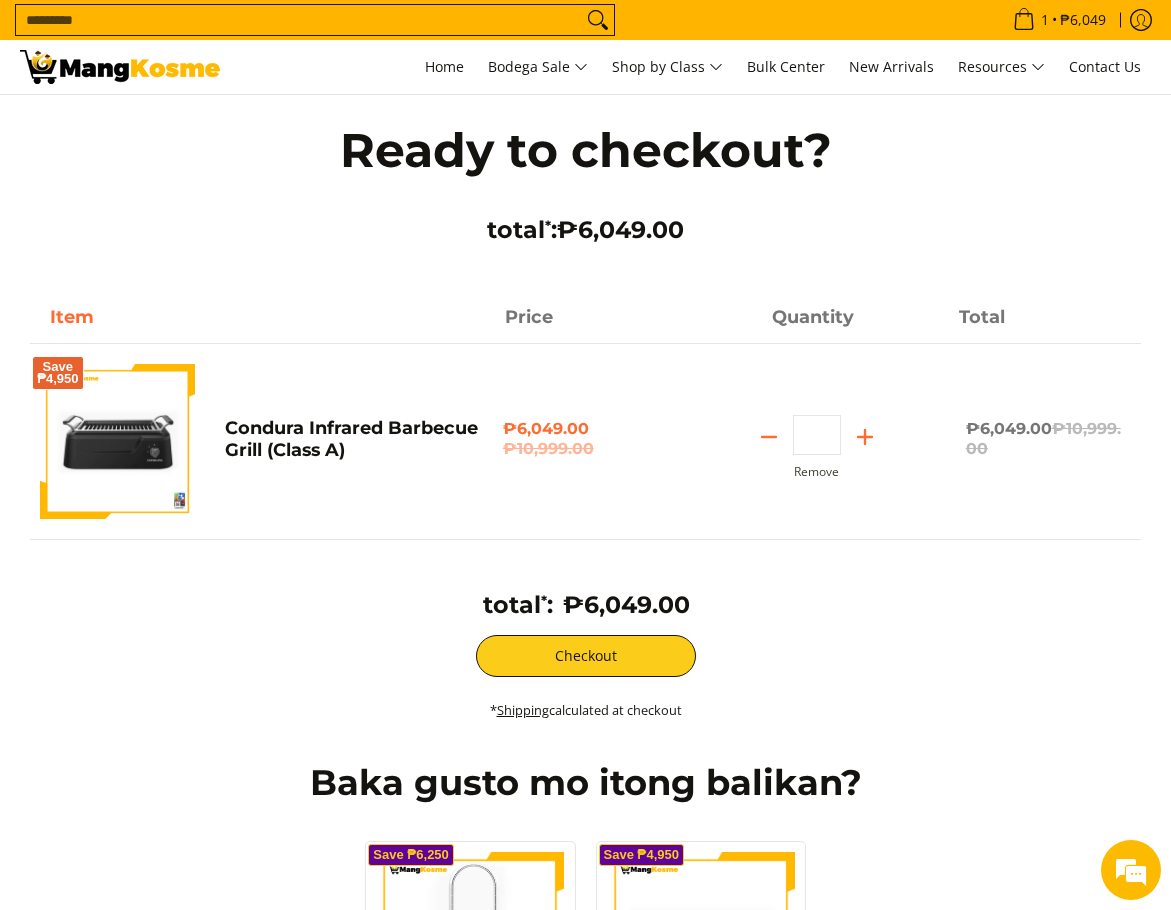 scroll, scrollTop: 0, scrollLeft: 0, axis: both 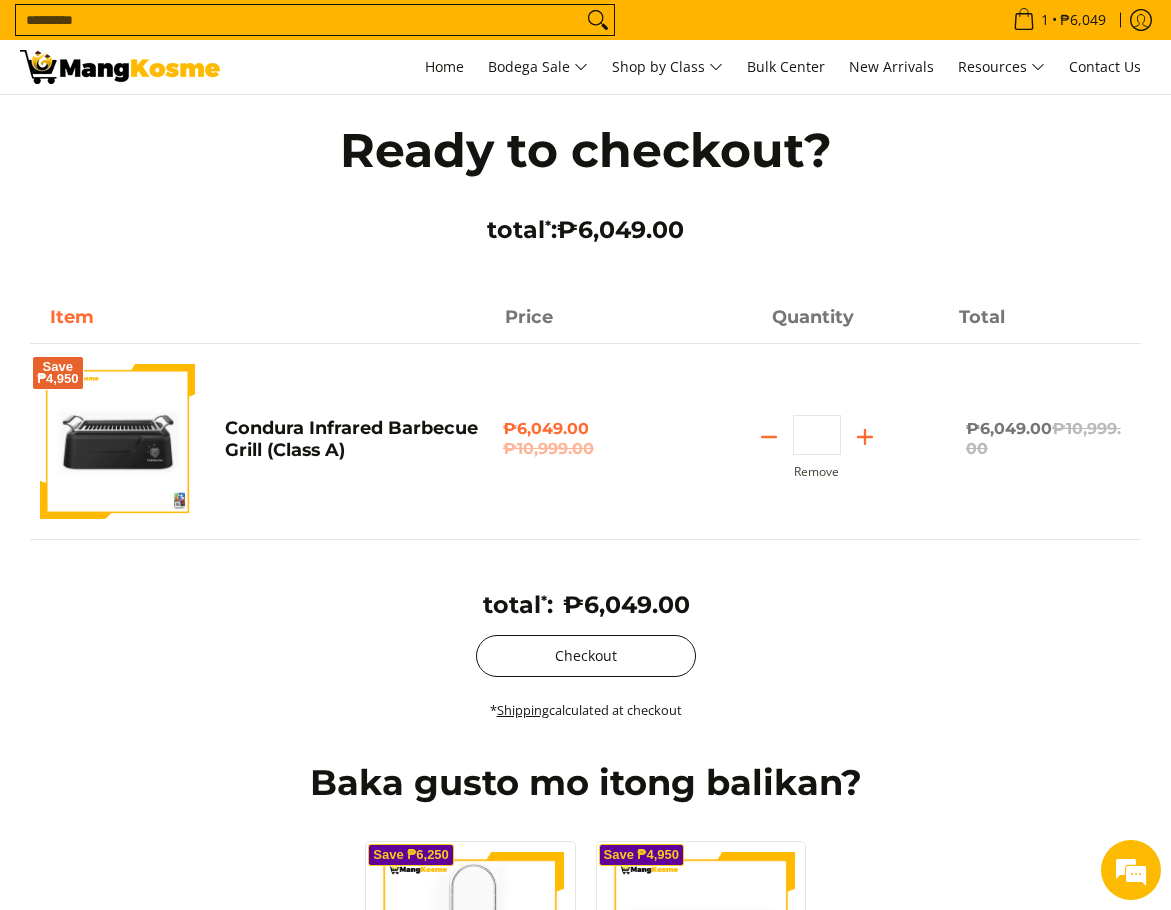 click on "Checkout" at bounding box center (586, 656) 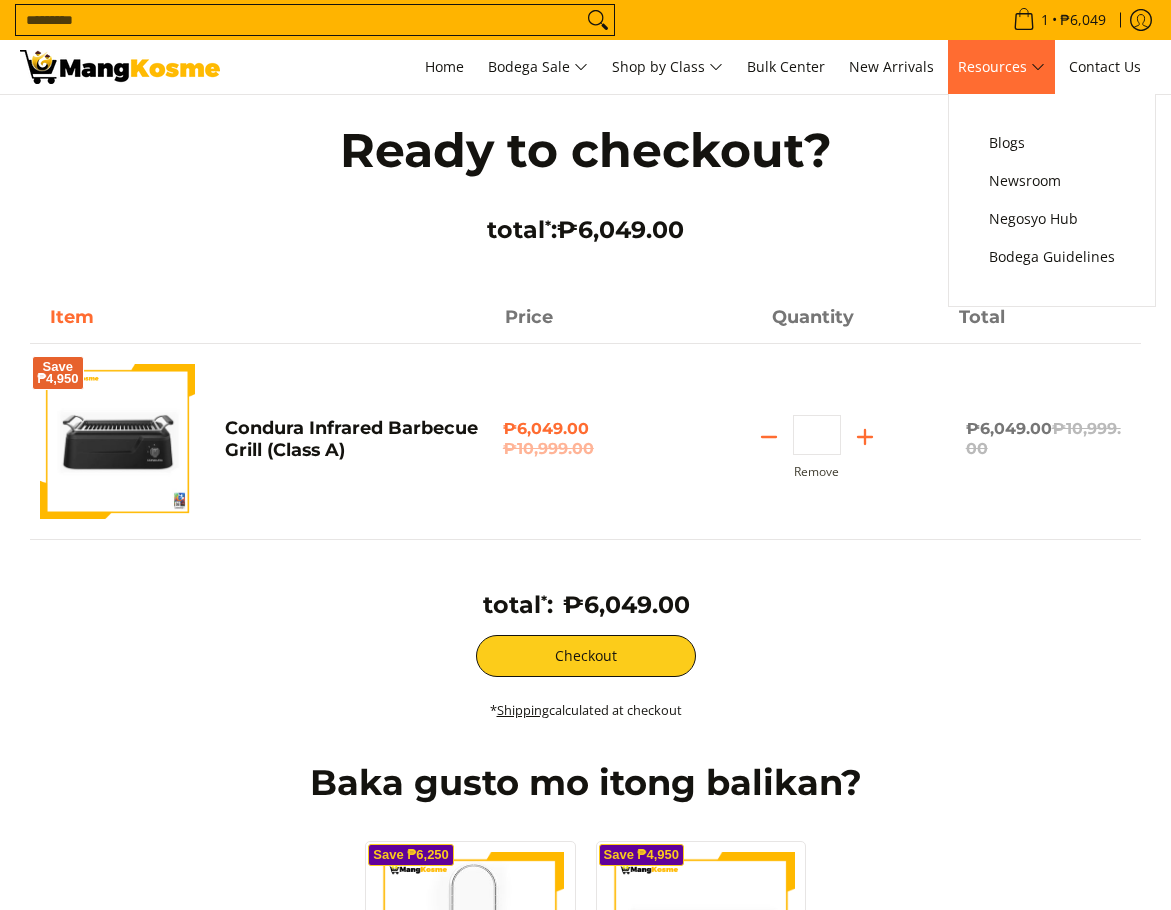 scroll, scrollTop: 0, scrollLeft: 0, axis: both 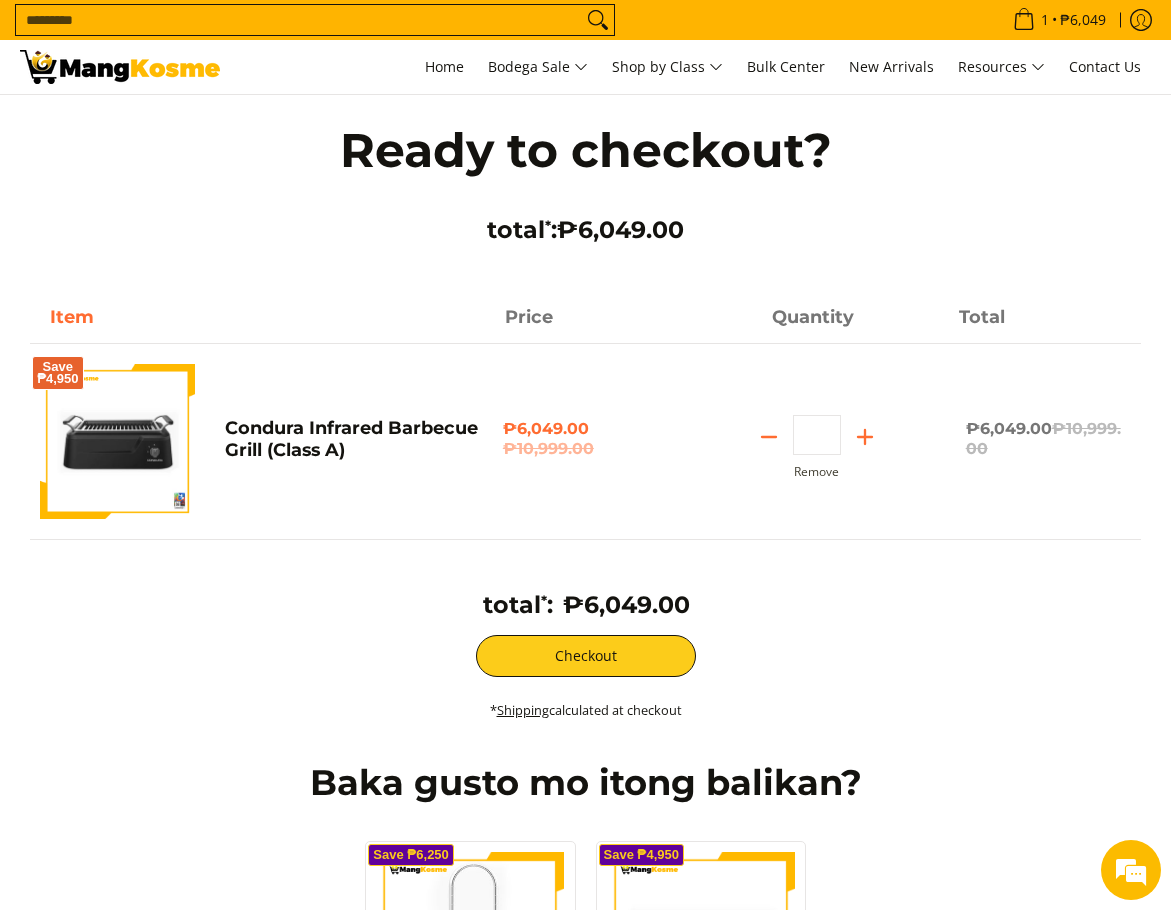 click at bounding box center (120, 67) 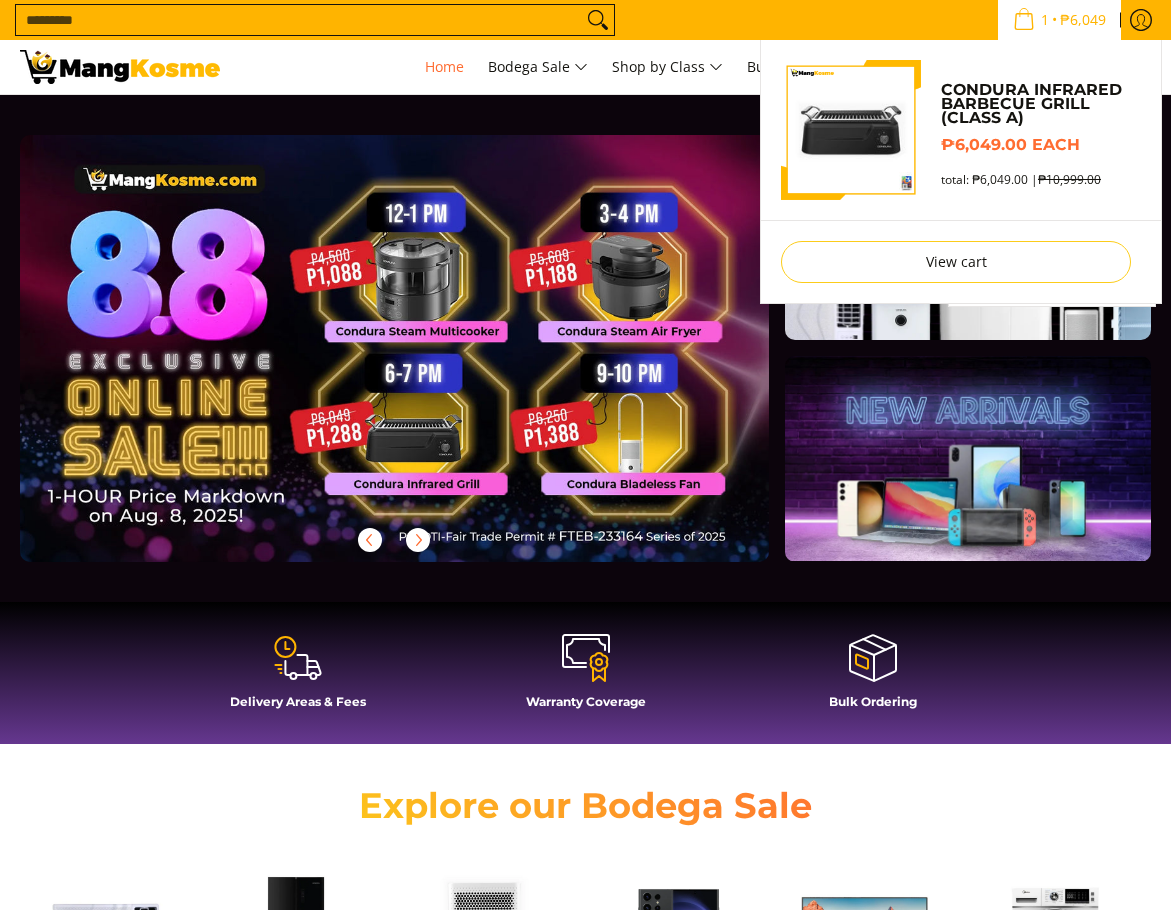 scroll, scrollTop: 0, scrollLeft: 0, axis: both 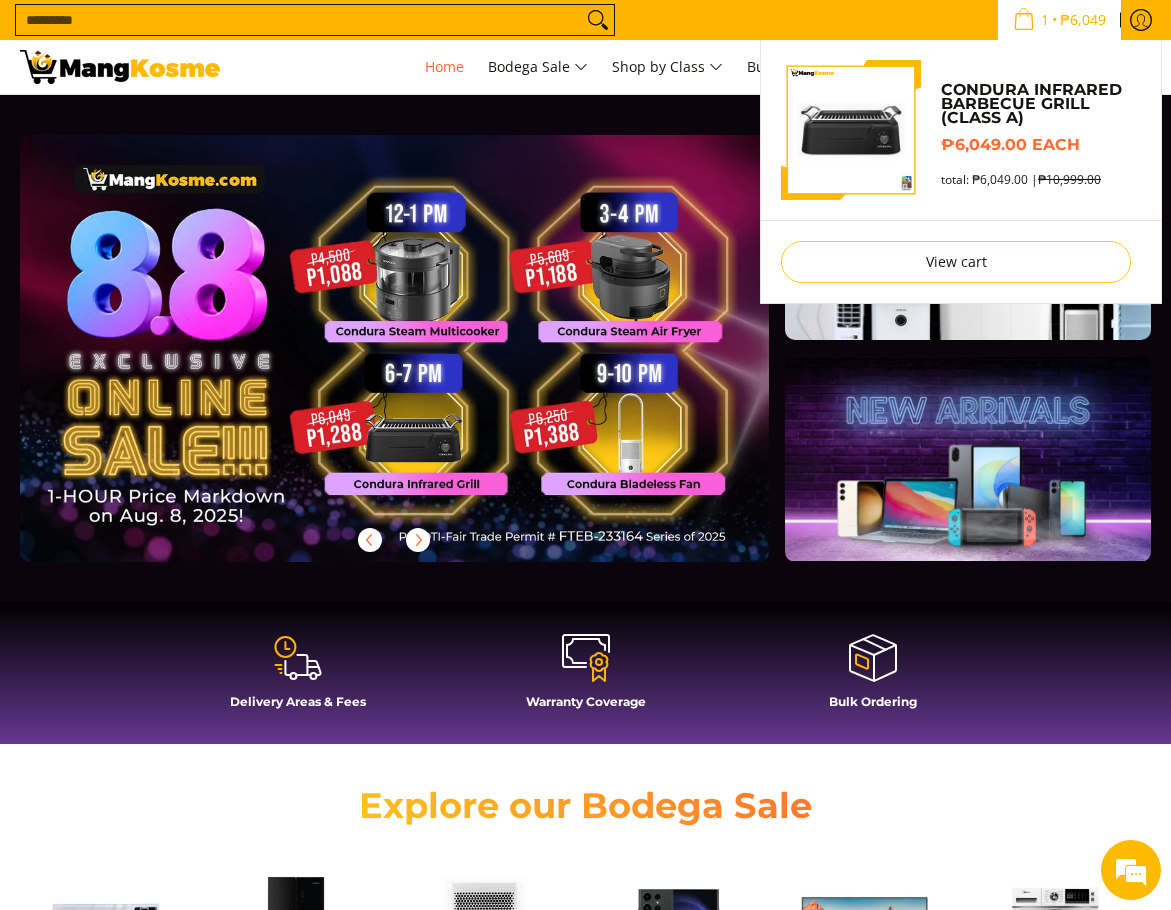 drag, startPoint x: 0, startPoint y: 0, endPoint x: 1076, endPoint y: 16, distance: 1076.1189 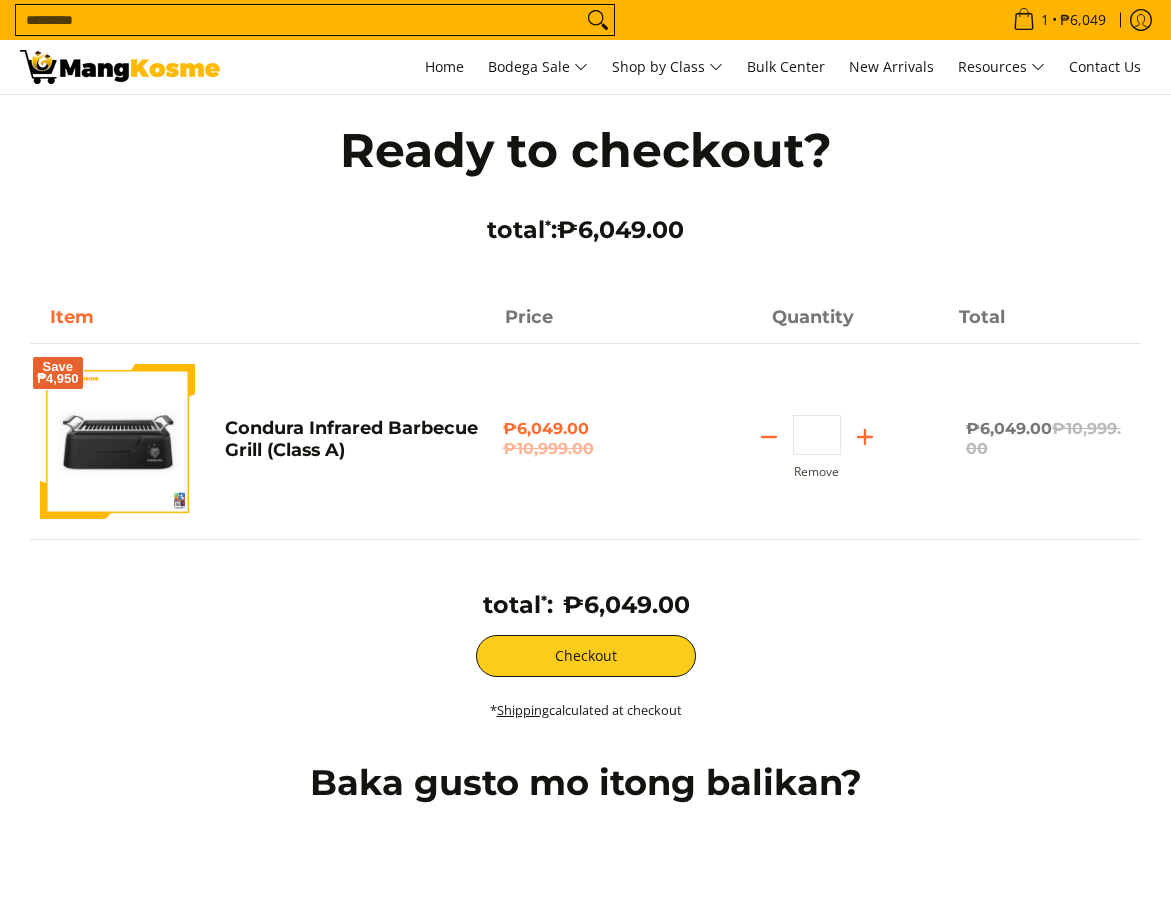 scroll, scrollTop: 0, scrollLeft: 0, axis: both 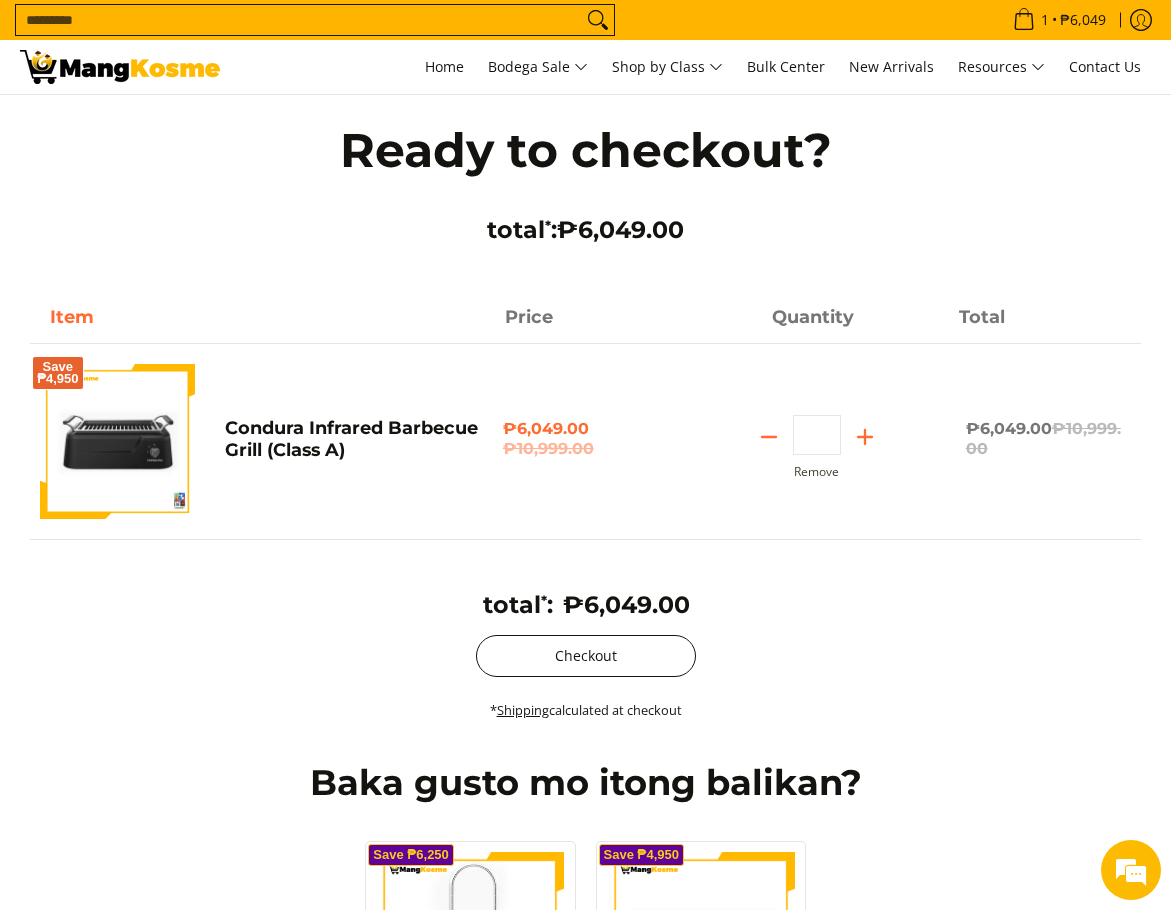click on "Checkout" at bounding box center (586, 656) 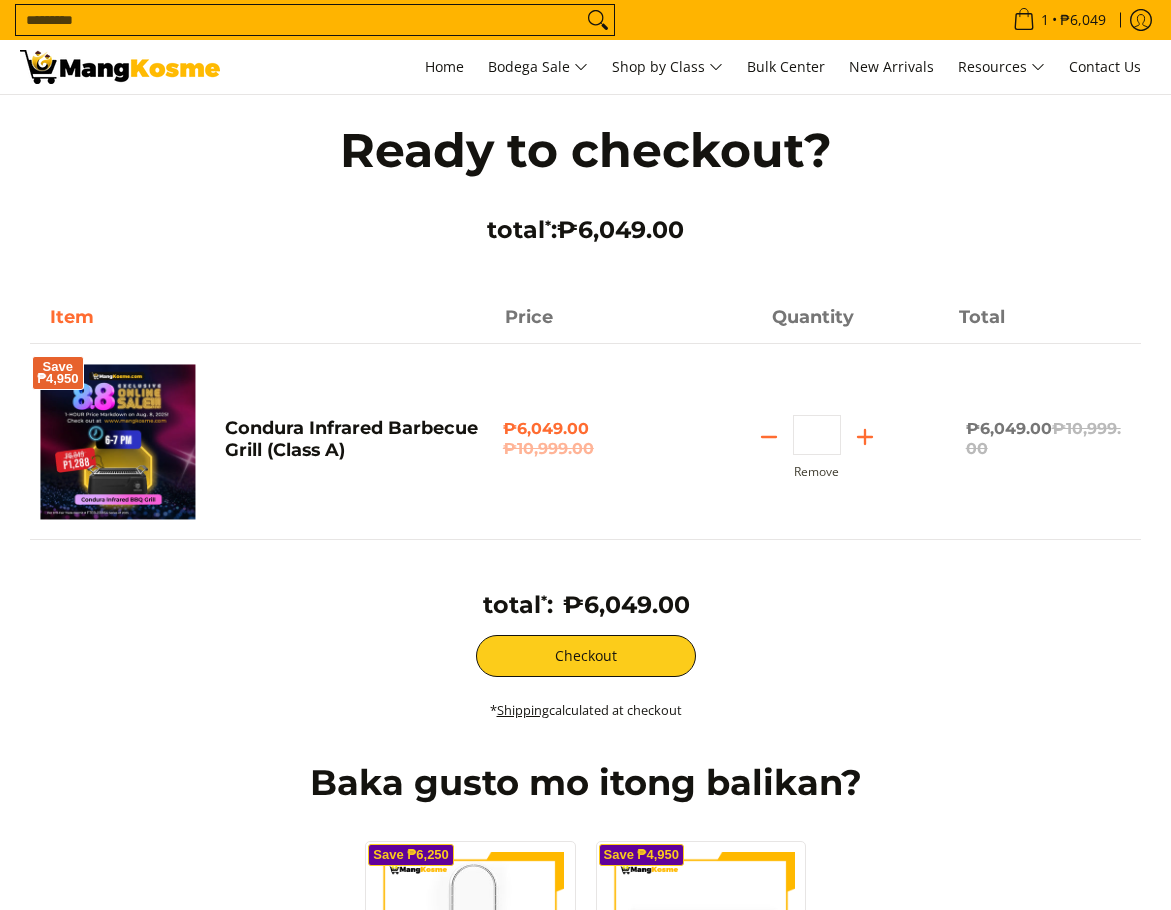 scroll, scrollTop: 0, scrollLeft: 0, axis: both 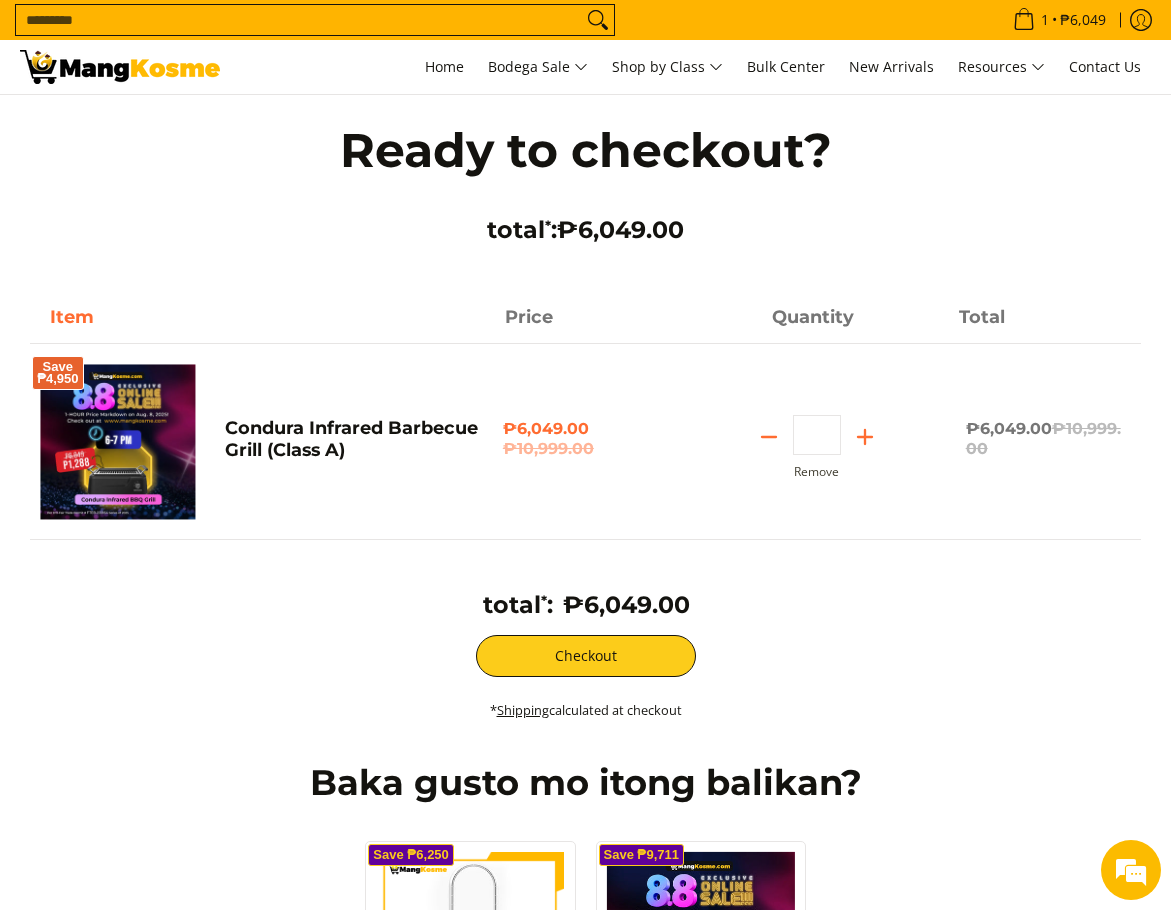 click at bounding box center (120, 67) 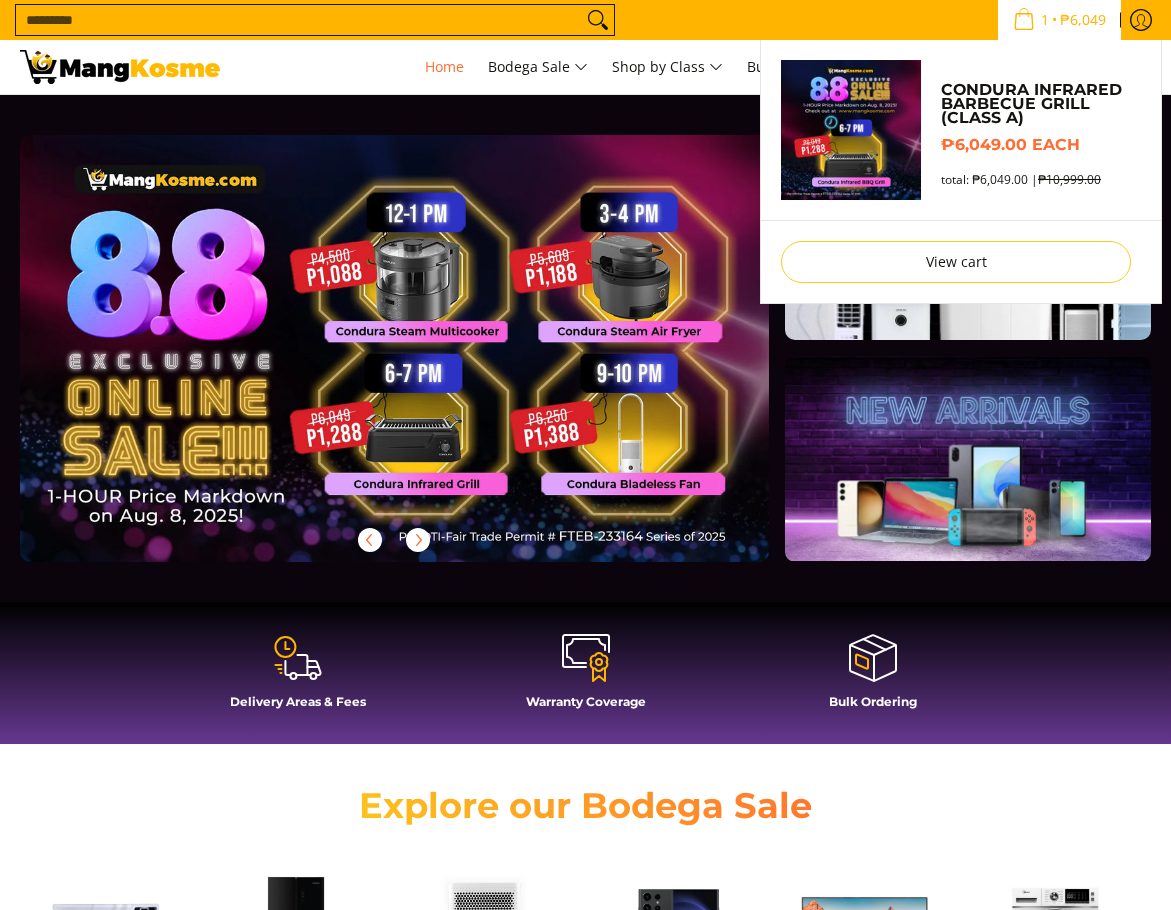 scroll, scrollTop: 0, scrollLeft: 0, axis: both 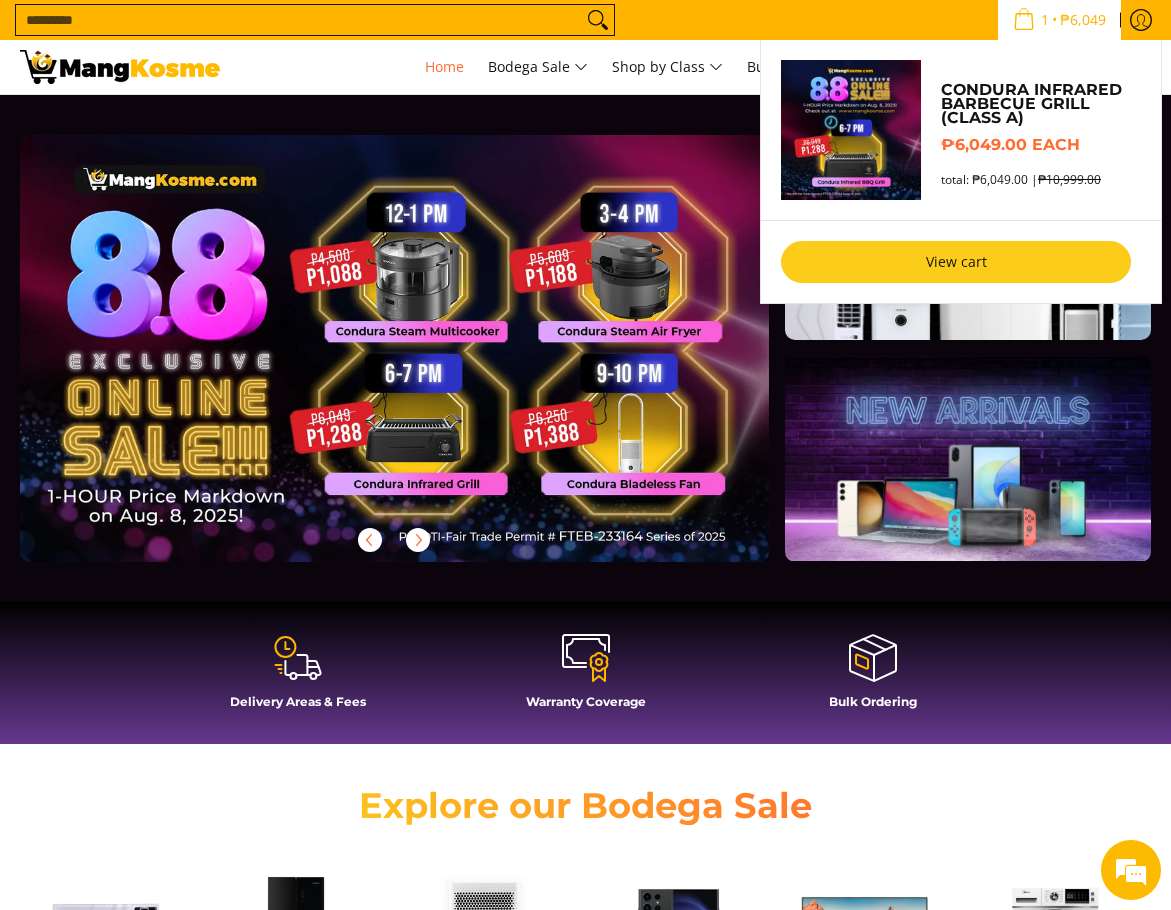 click on "View cart" at bounding box center (956, 262) 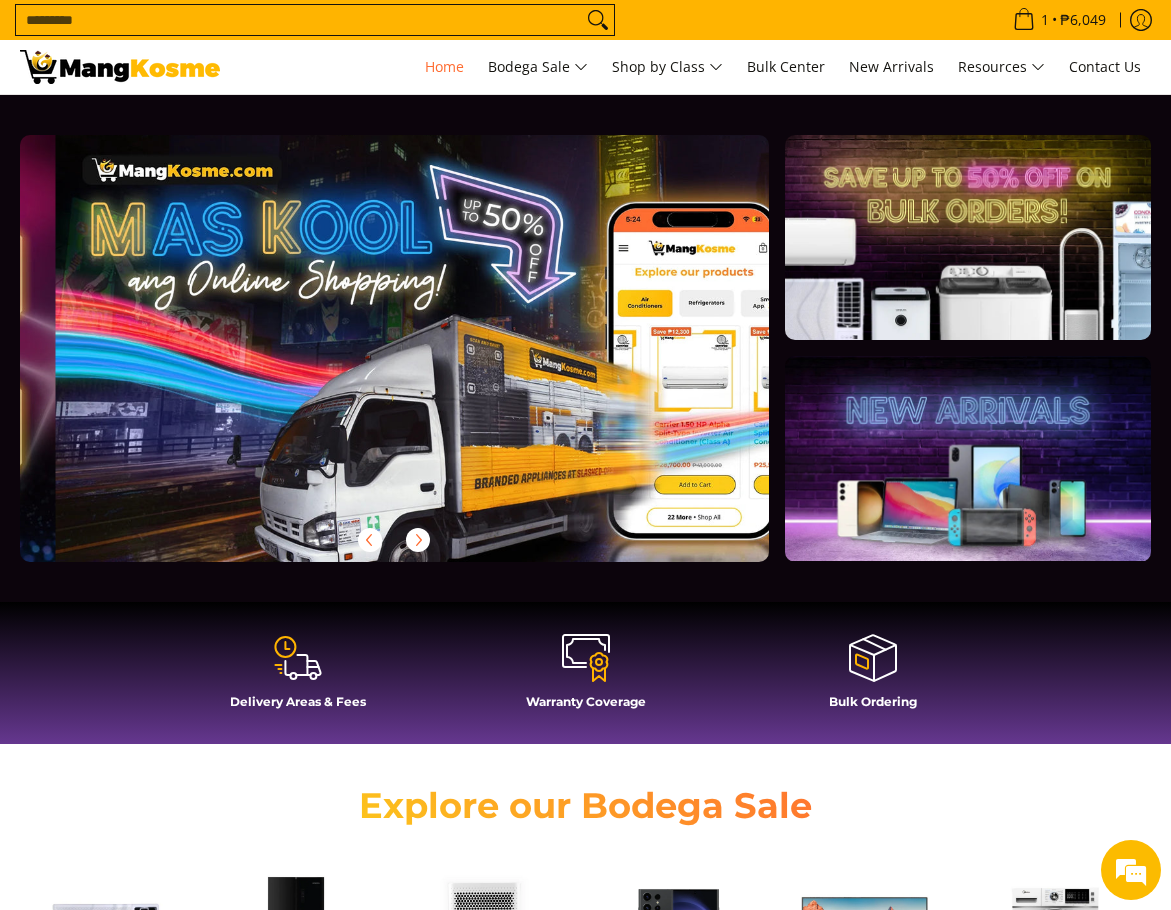 scroll, scrollTop: 0, scrollLeft: 749, axis: horizontal 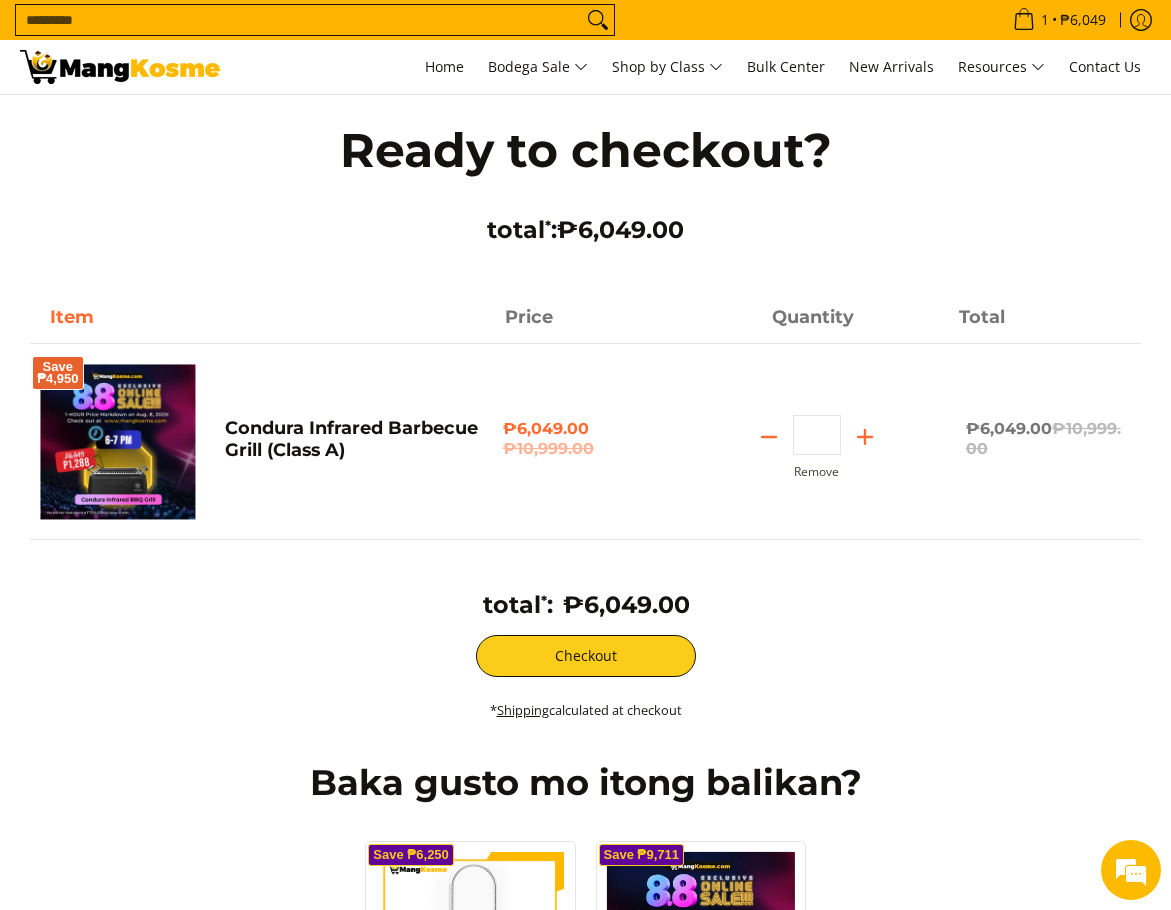 drag, startPoint x: 730, startPoint y: 526, endPoint x: 152, endPoint y: 65, distance: 739.3274 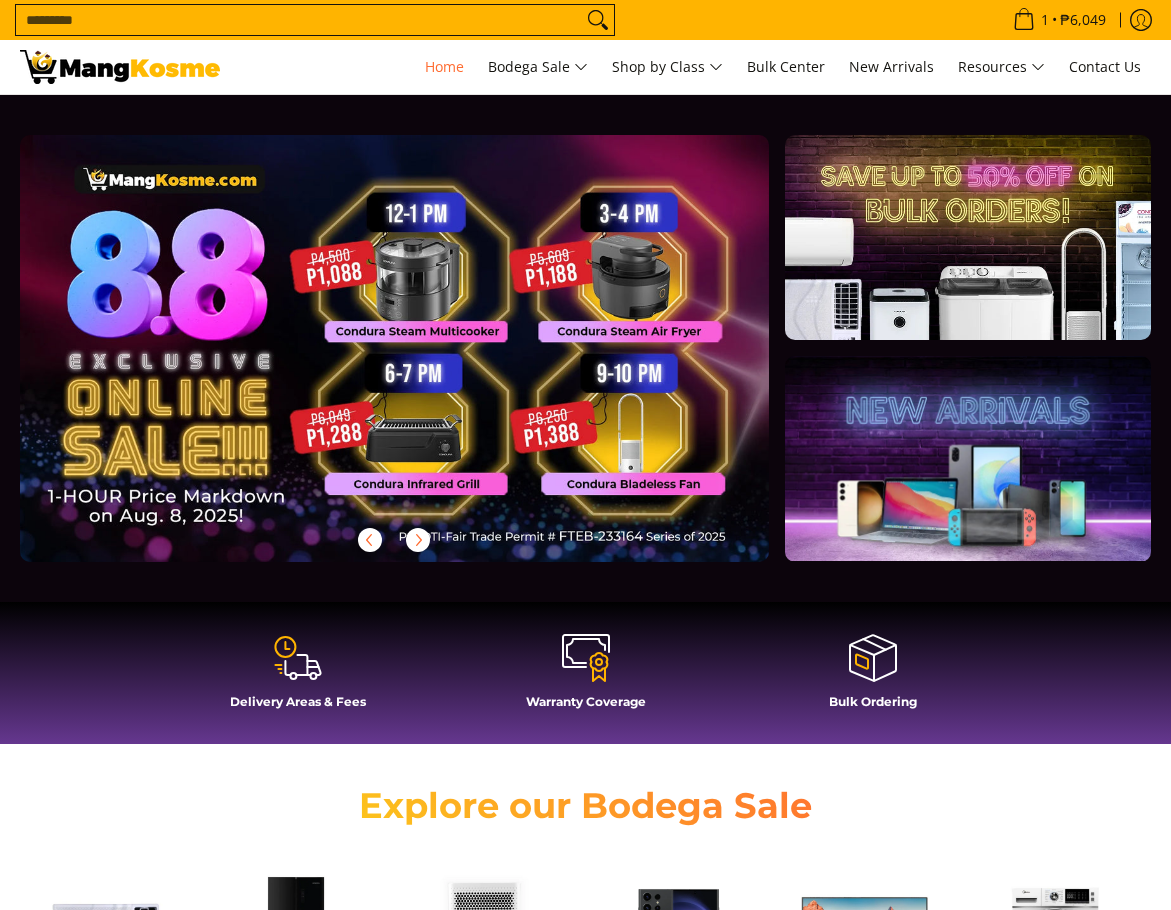 scroll, scrollTop: 0, scrollLeft: 0, axis: both 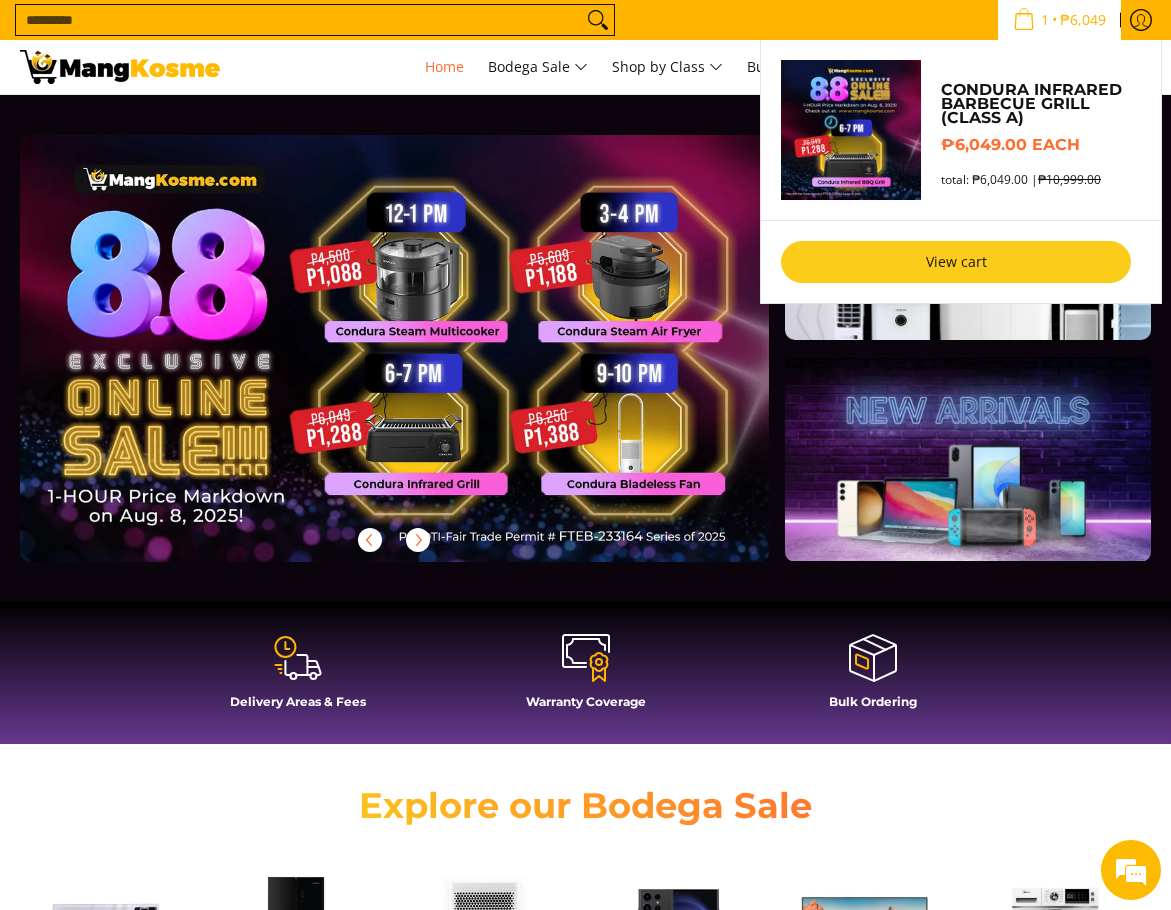 click on "View cart" at bounding box center (956, 262) 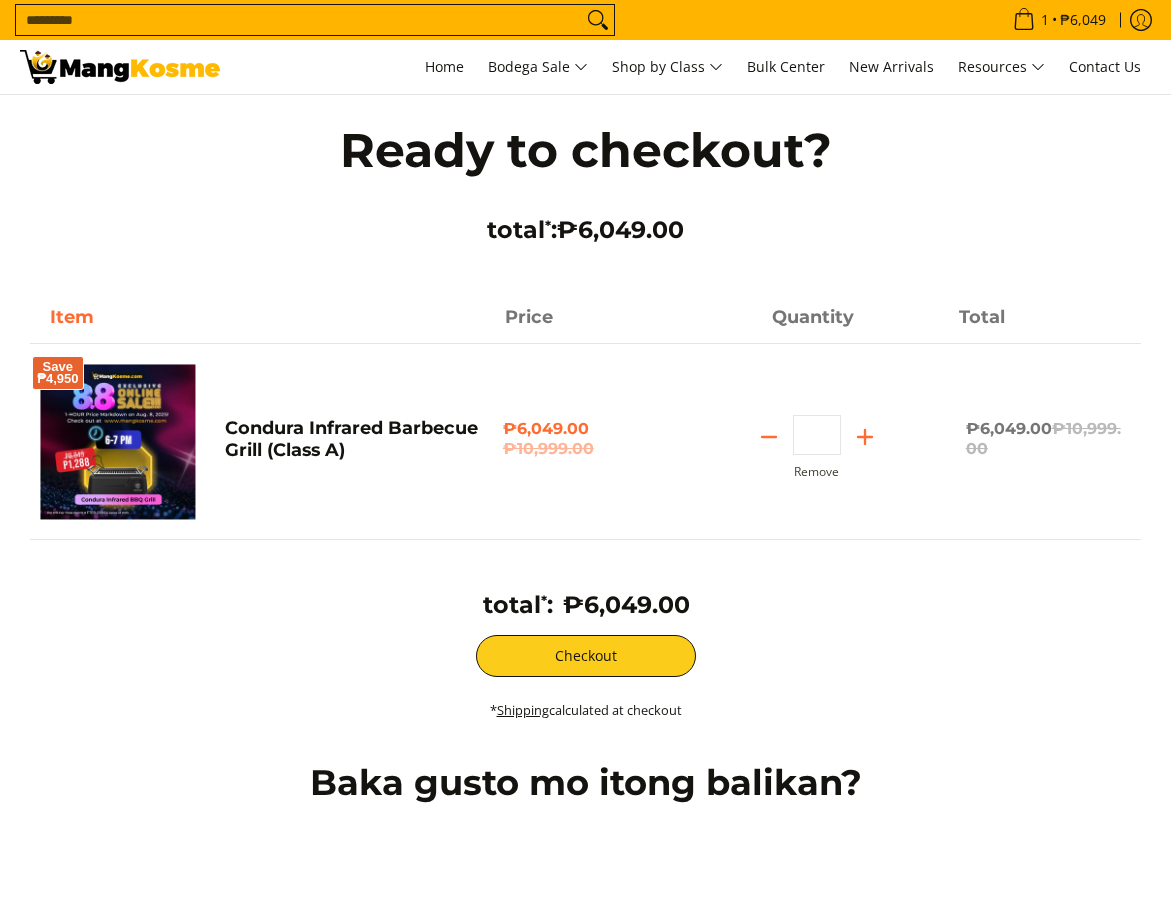 scroll, scrollTop: 0, scrollLeft: 0, axis: both 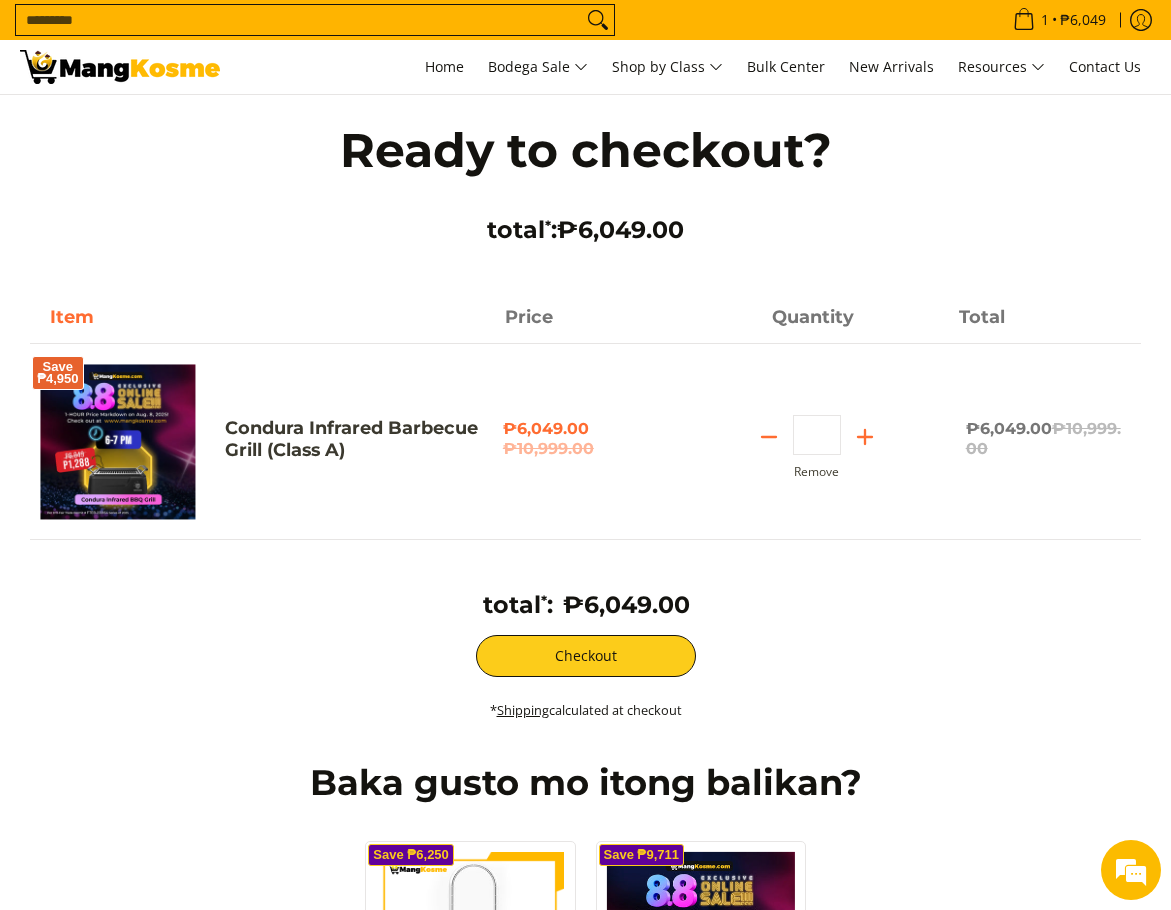 click on "Condura Infrared Barbecue Grill (Class A)" at bounding box center (351, 438) 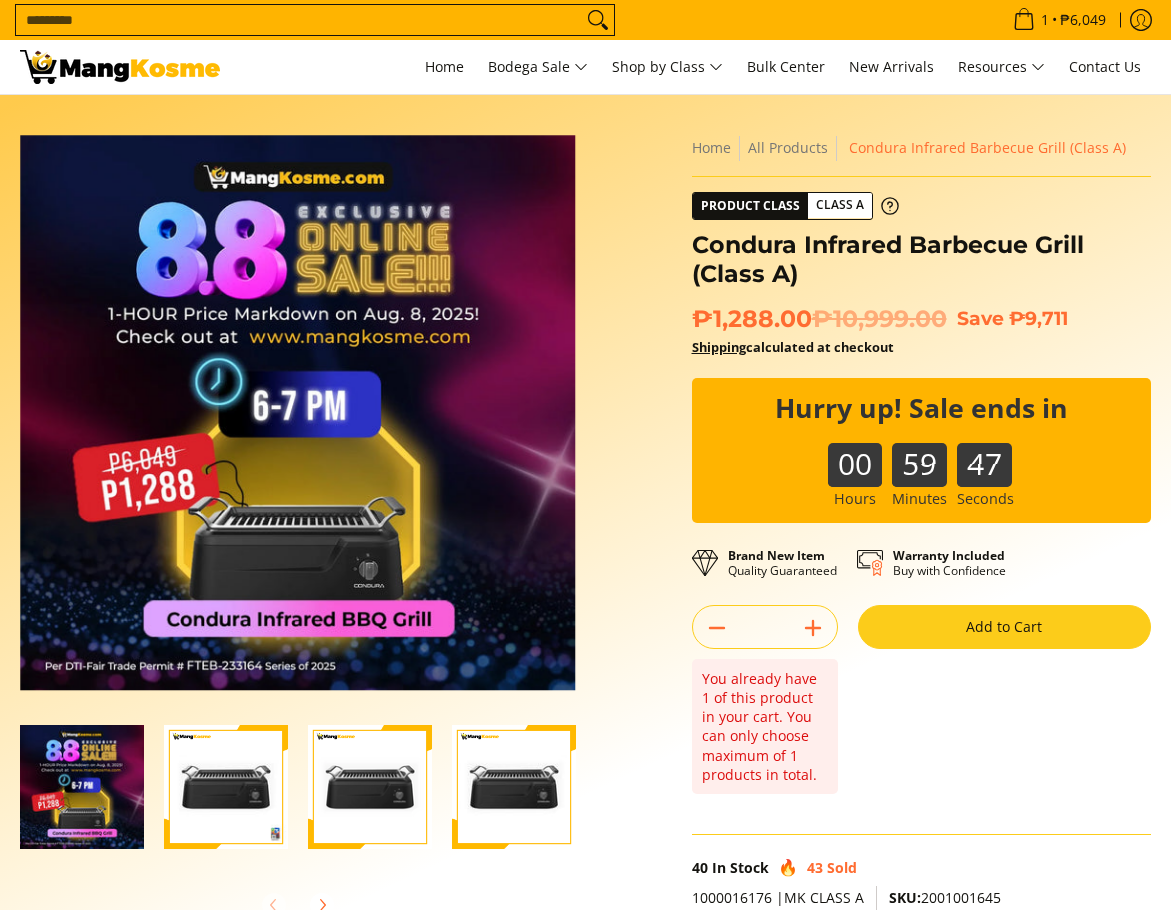 scroll, scrollTop: 0, scrollLeft: 0, axis: both 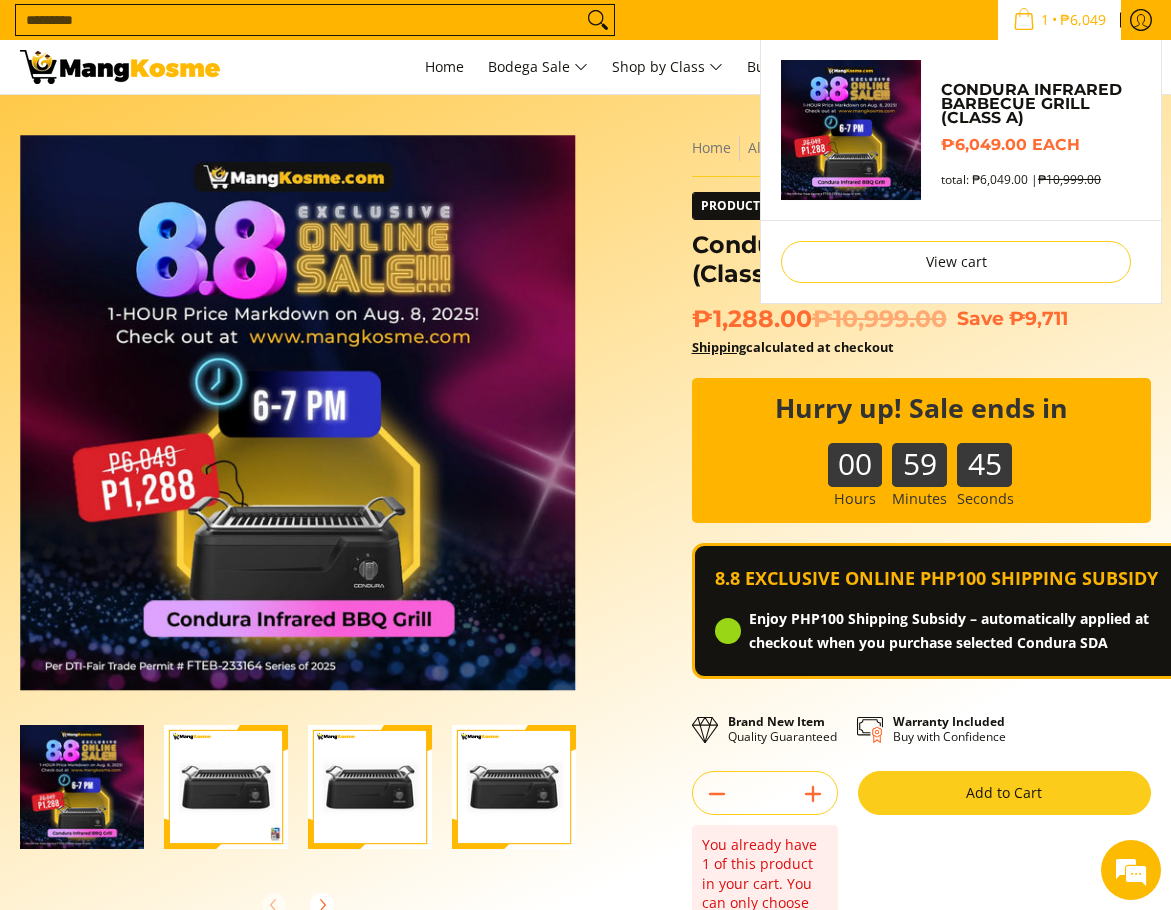 click on "₱6,049" at bounding box center [1083, 20] 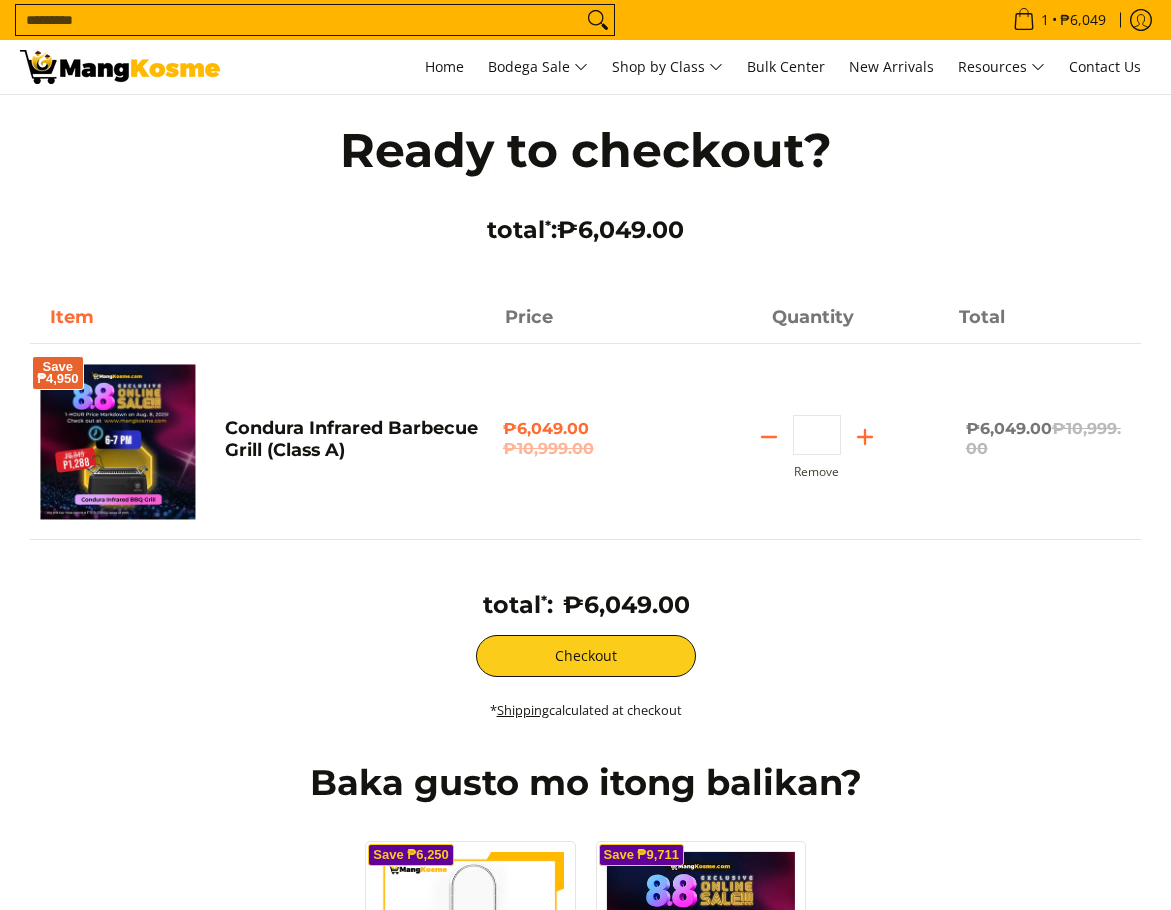scroll, scrollTop: 0, scrollLeft: 0, axis: both 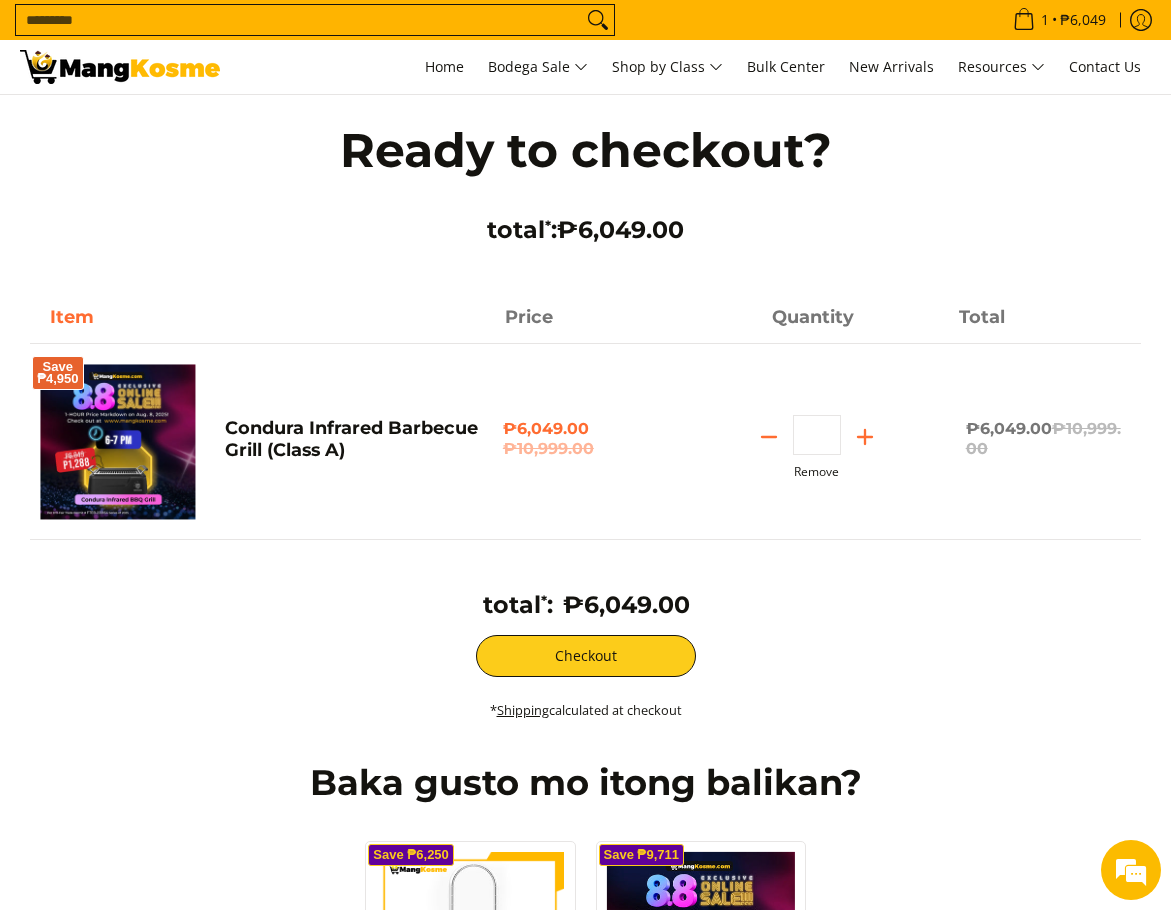 click on "Remove" at bounding box center (816, 472) 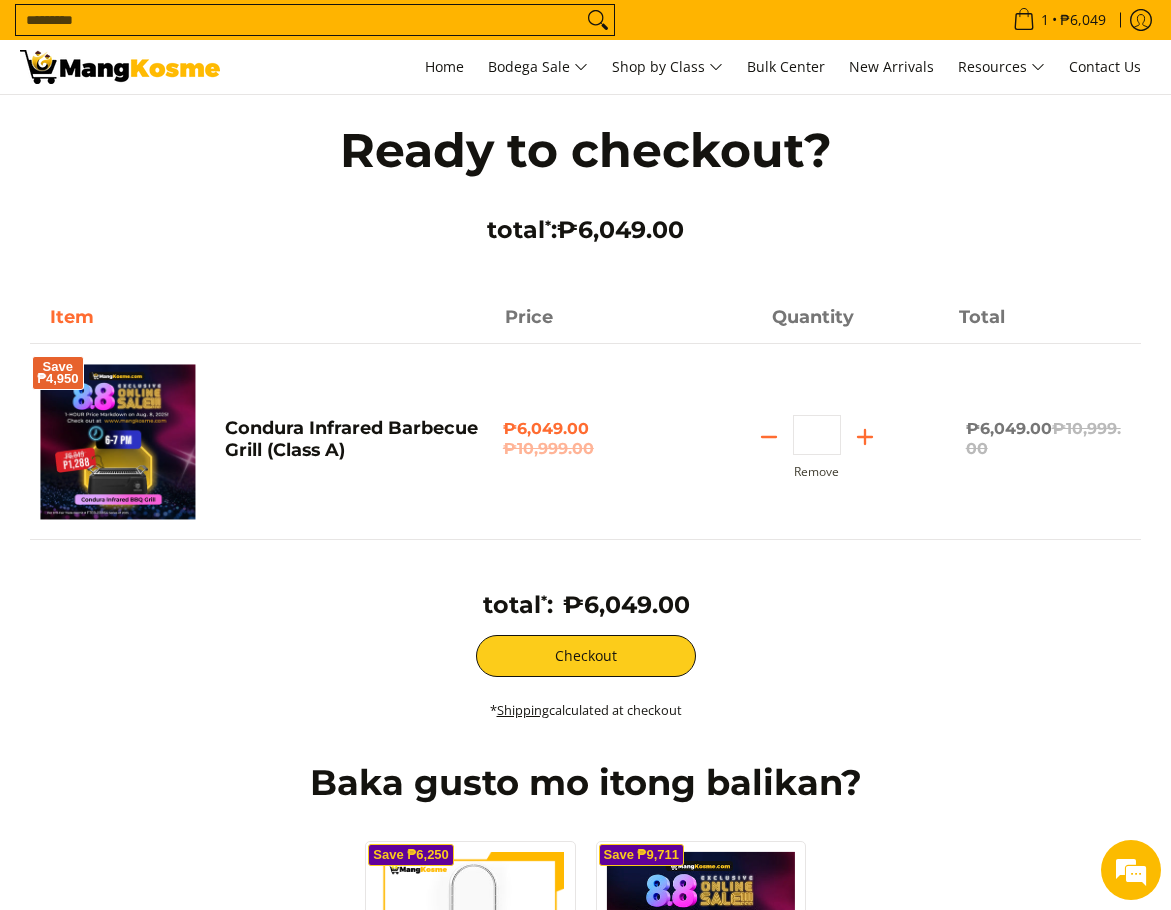 type on "*" 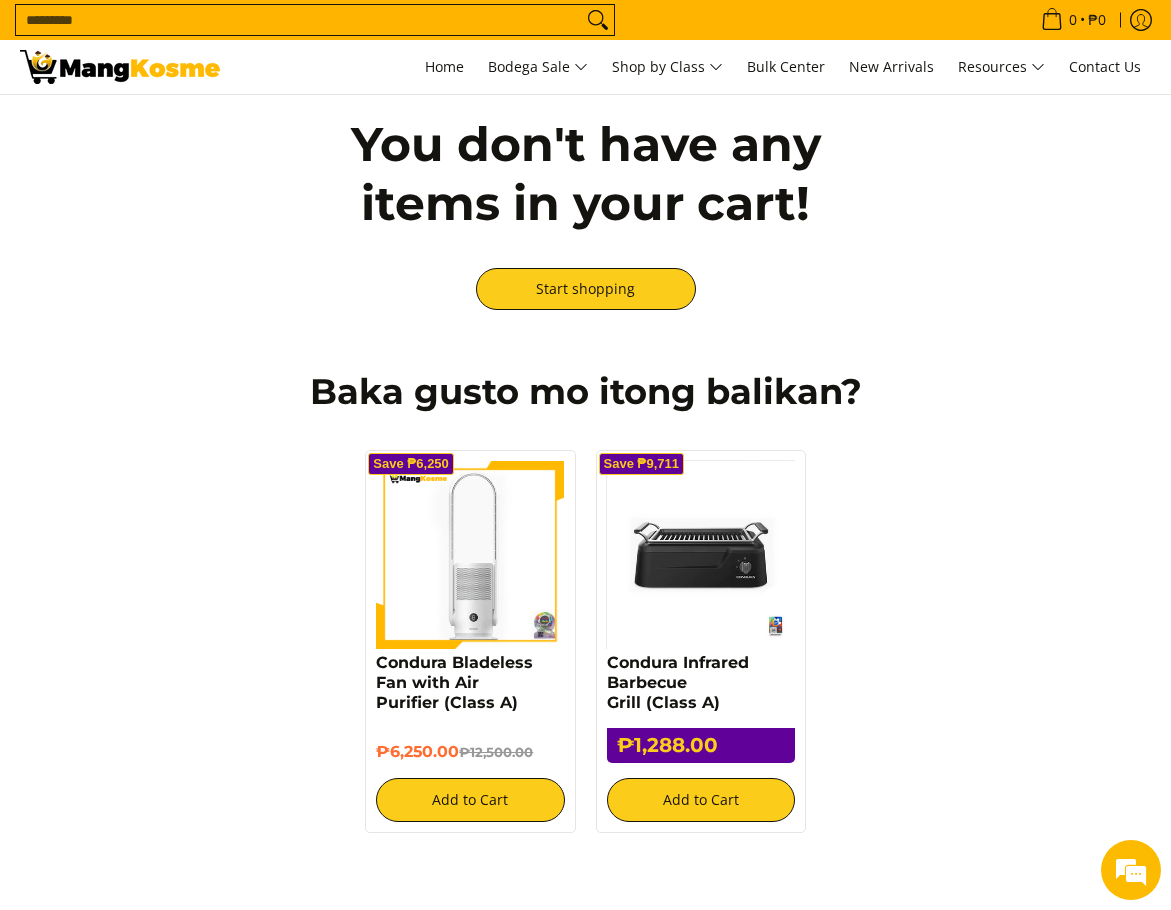 click at bounding box center (701, 555) 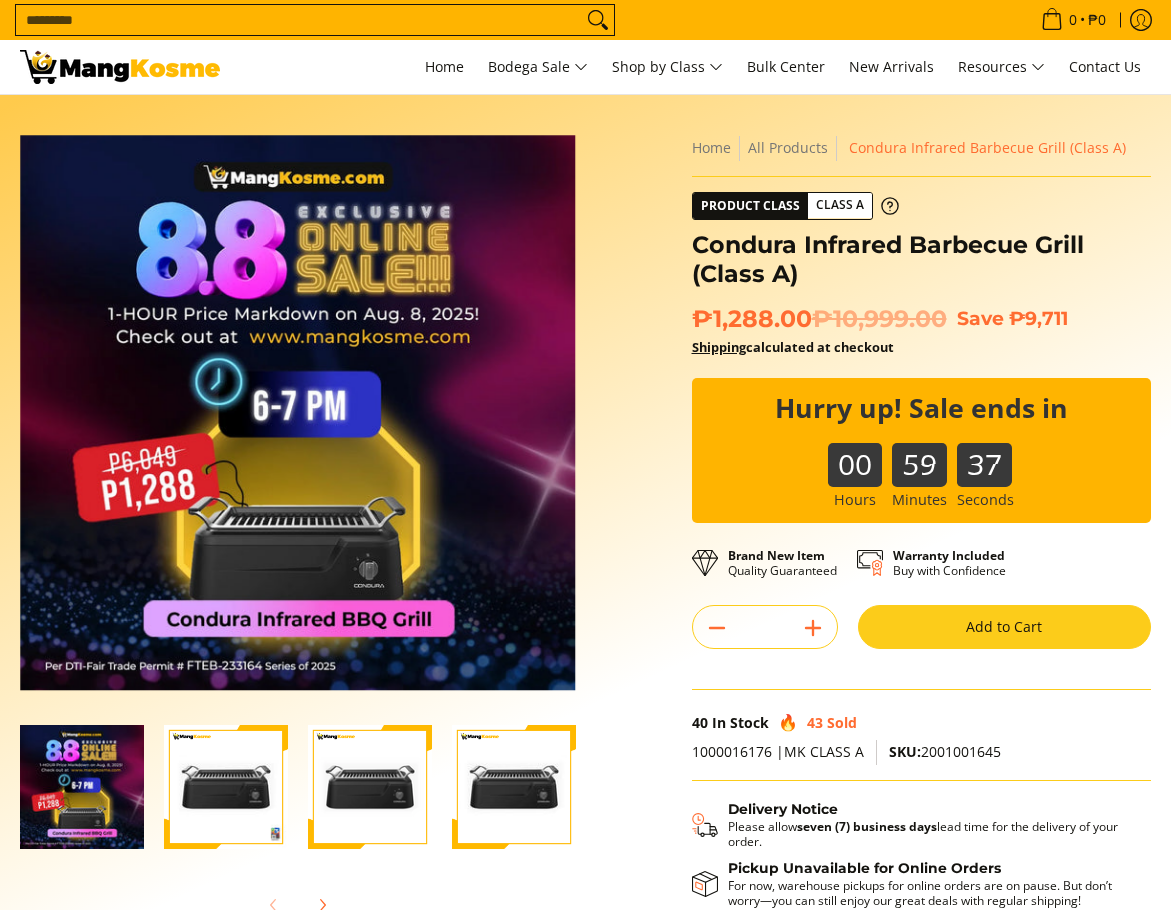 scroll, scrollTop: 0, scrollLeft: 0, axis: both 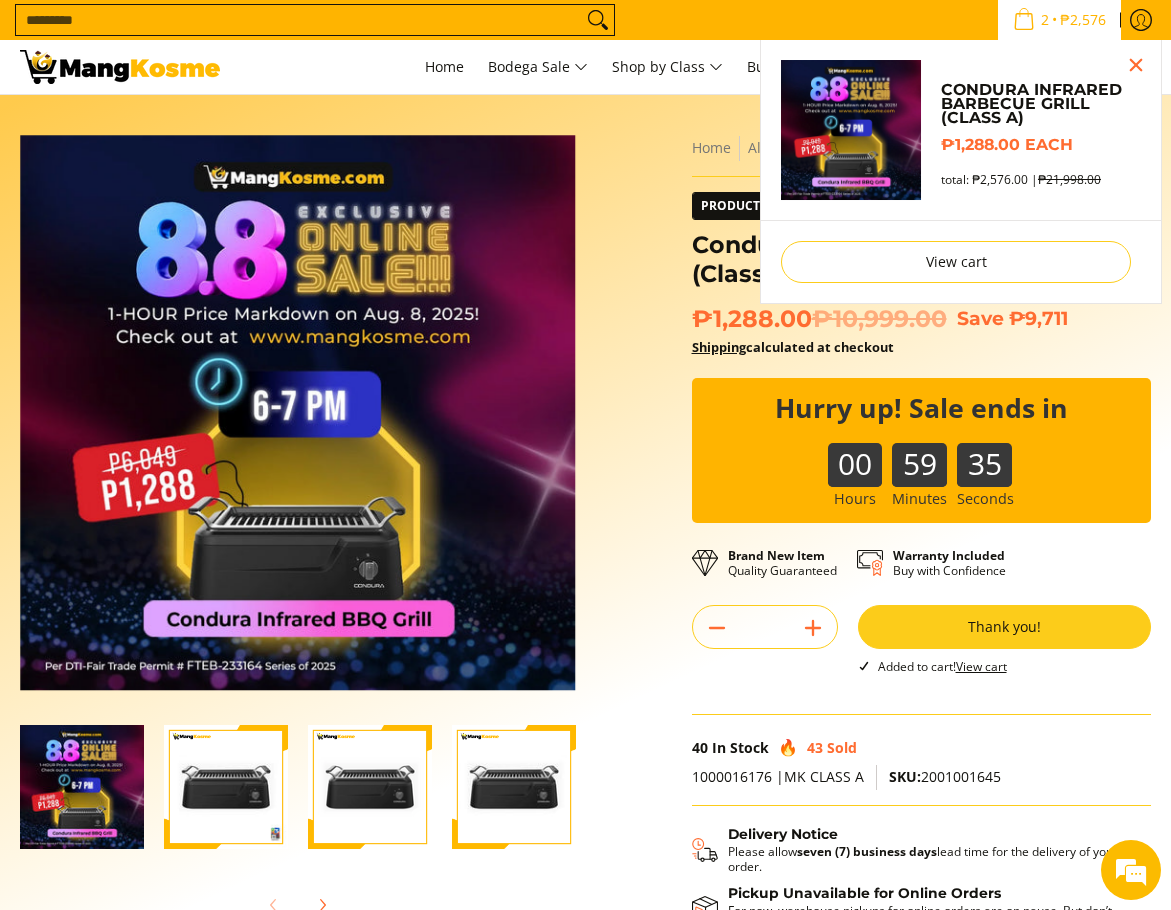 click on "2  •
₱2,576" at bounding box center (1059, 20) 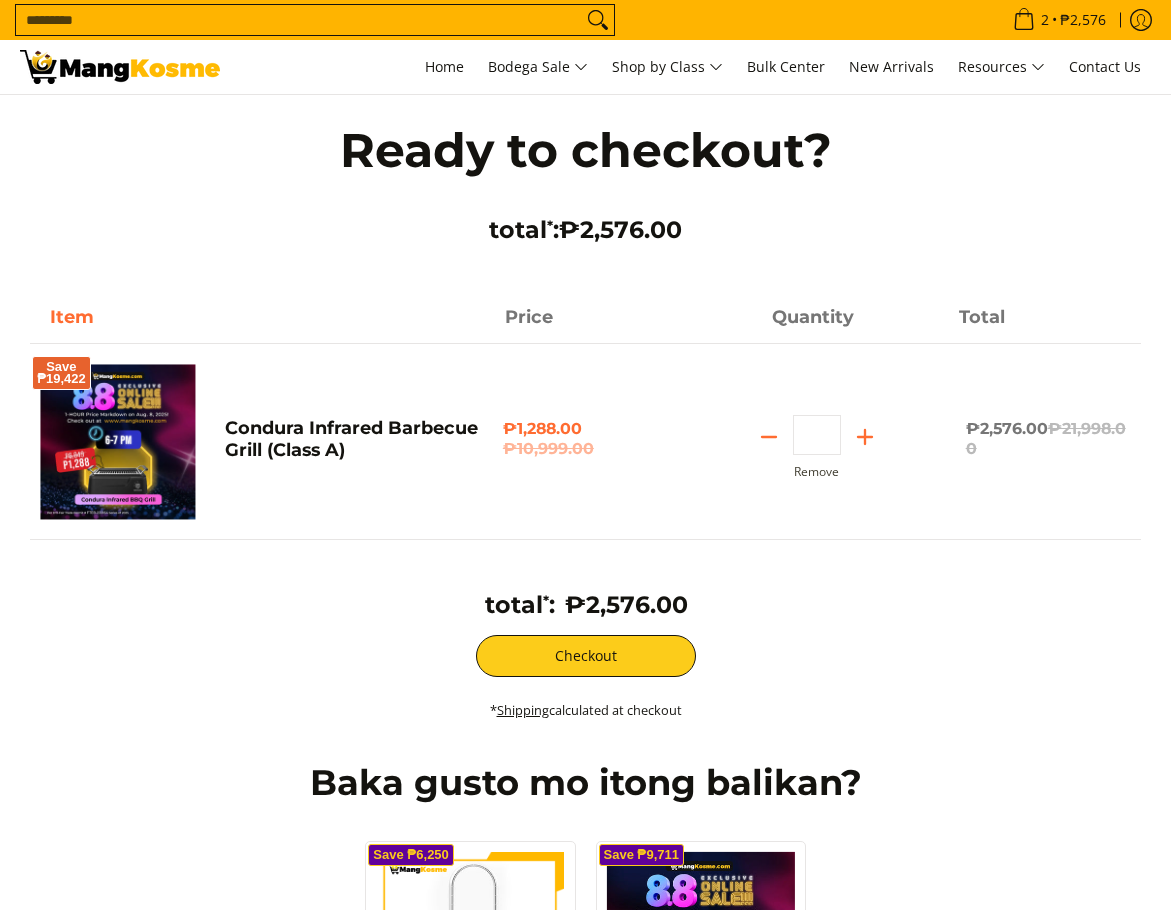 scroll, scrollTop: 0, scrollLeft: 0, axis: both 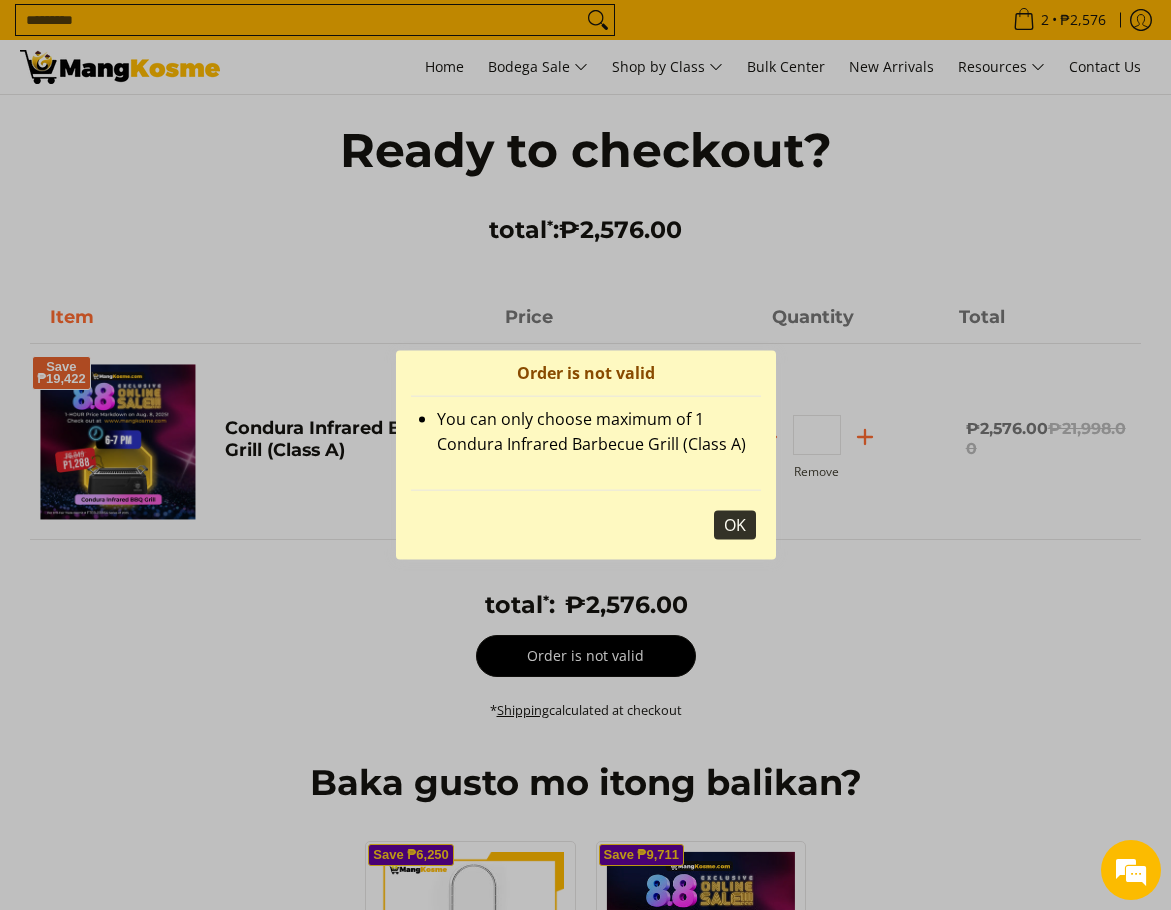 click on "OK" at bounding box center [735, 525] 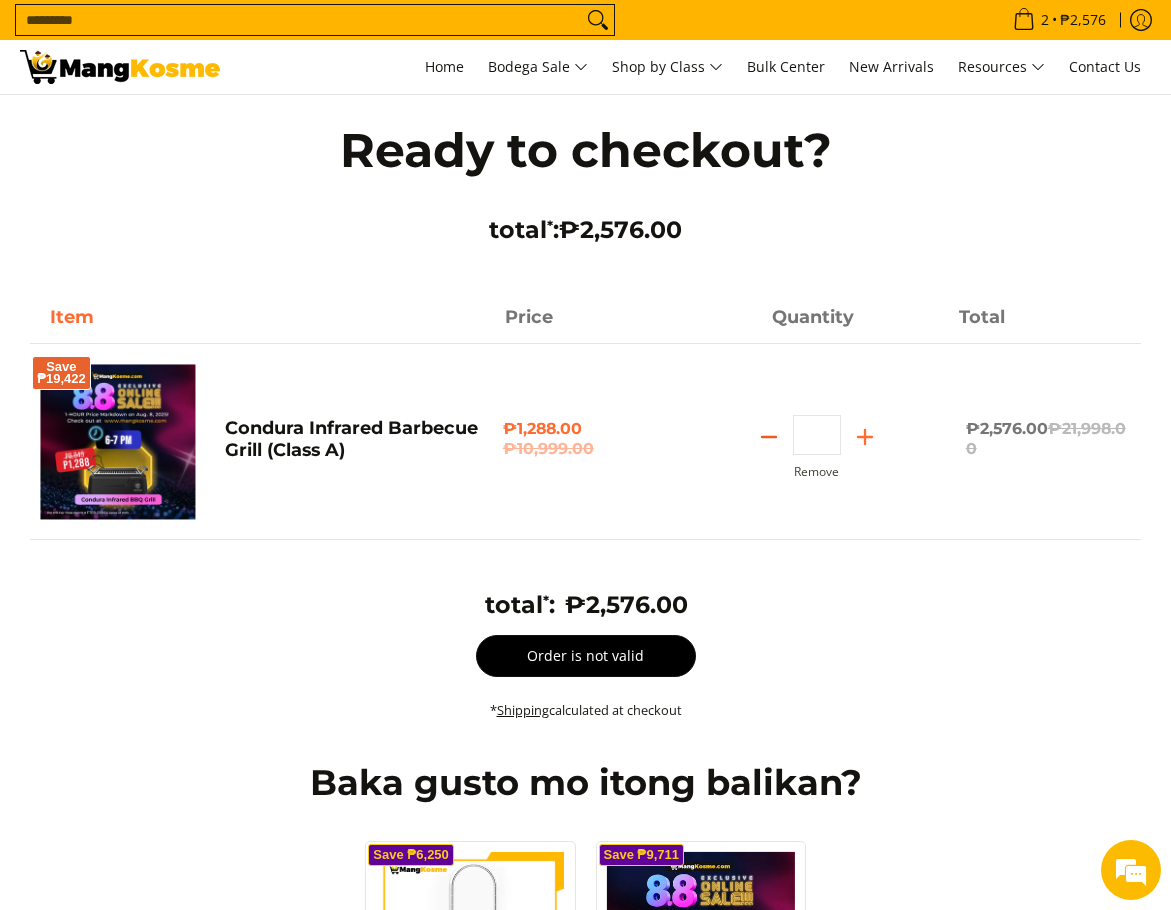 click 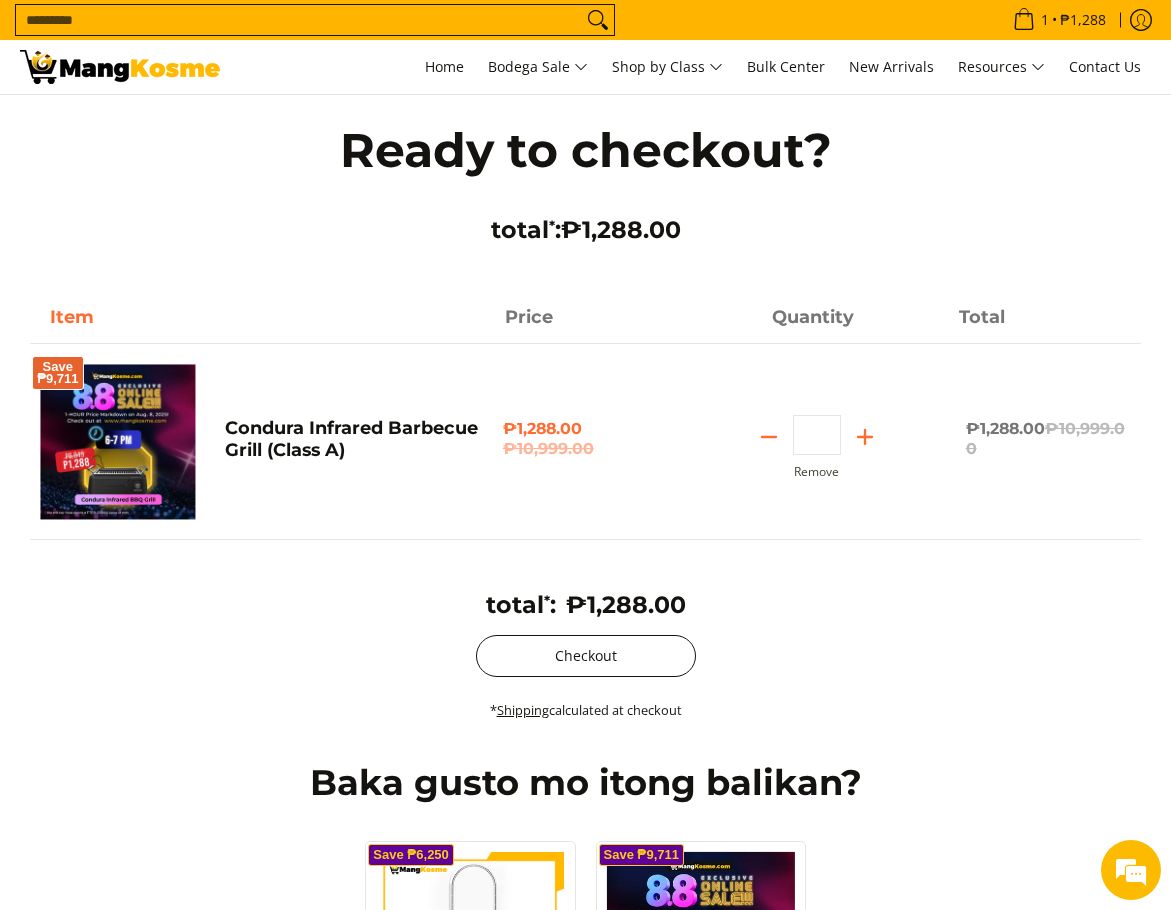 scroll, scrollTop: 0, scrollLeft: 0, axis: both 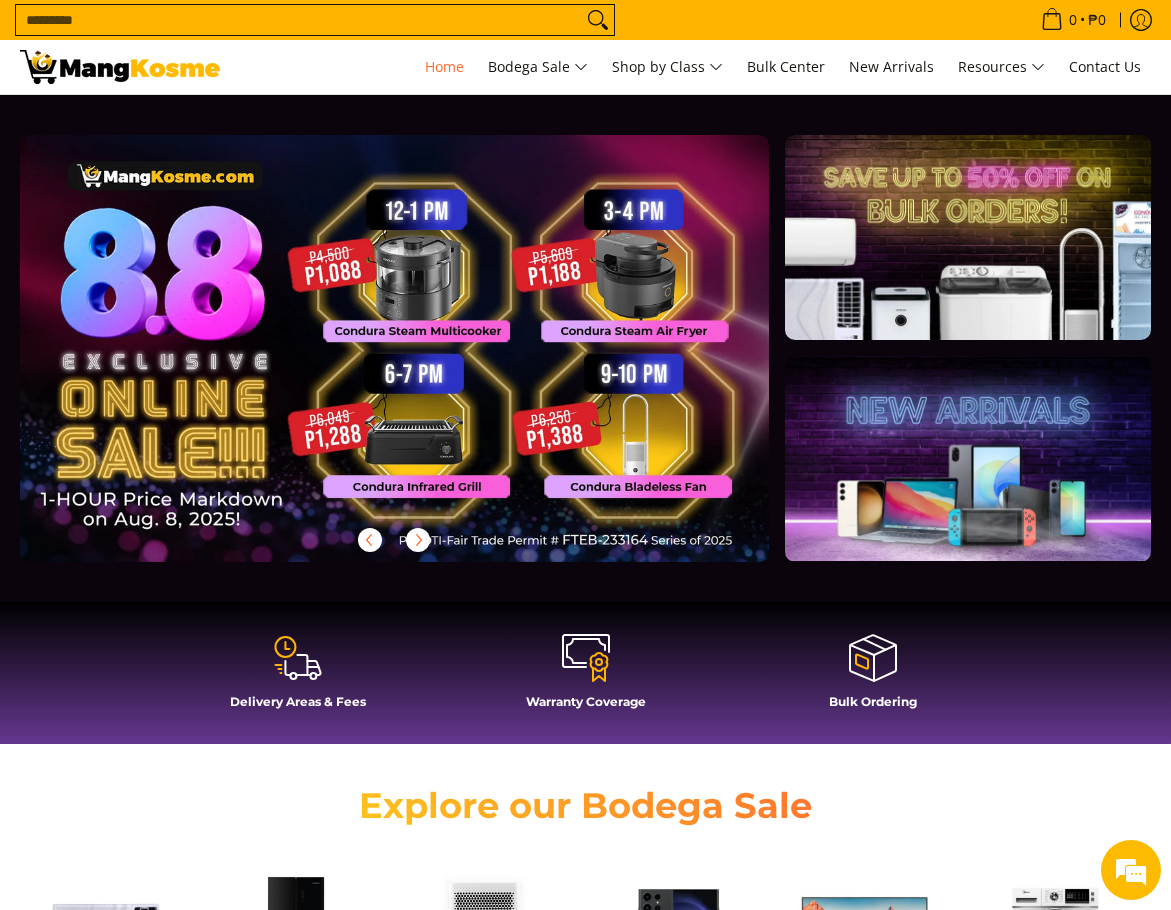 click at bounding box center [426, 364] 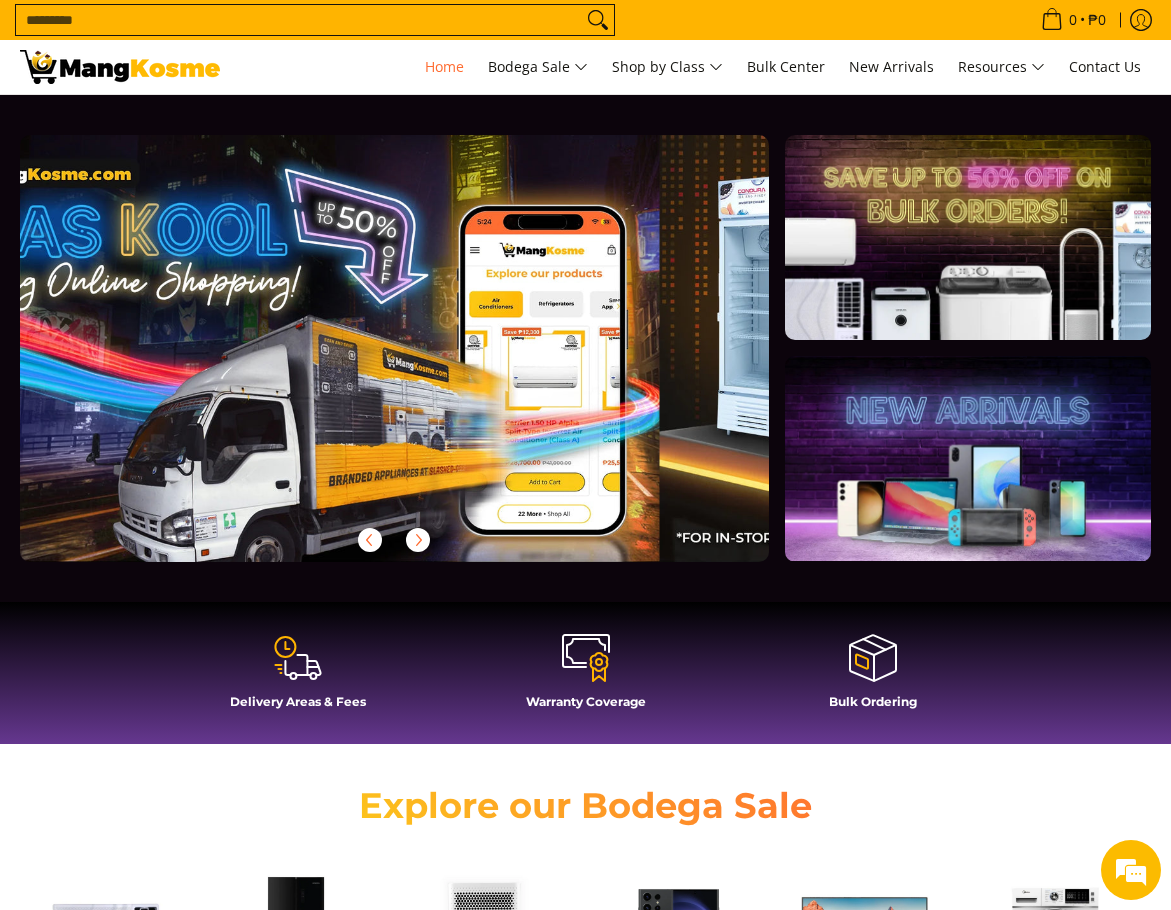 scroll, scrollTop: 0, scrollLeft: 0, axis: both 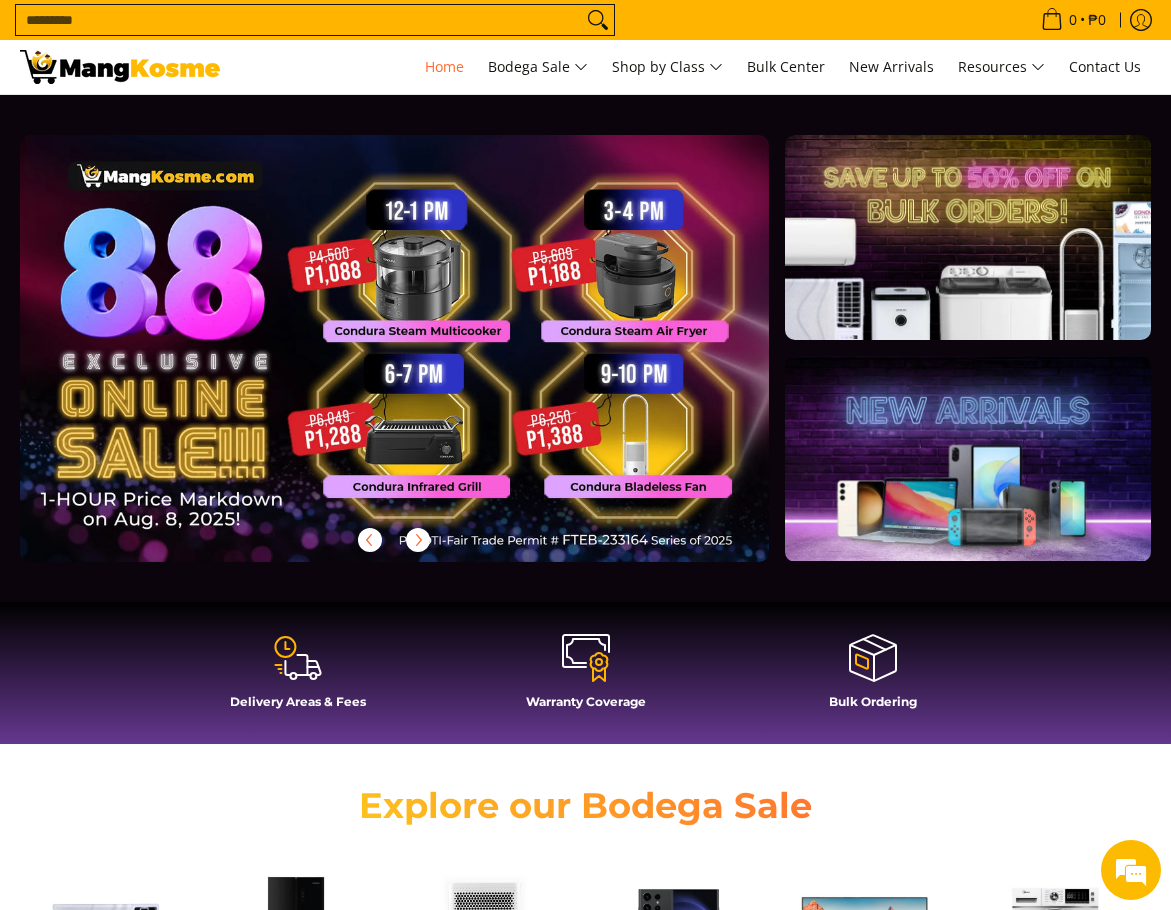 drag, startPoint x: 474, startPoint y: 428, endPoint x: 698, endPoint y: 481, distance: 230.18471 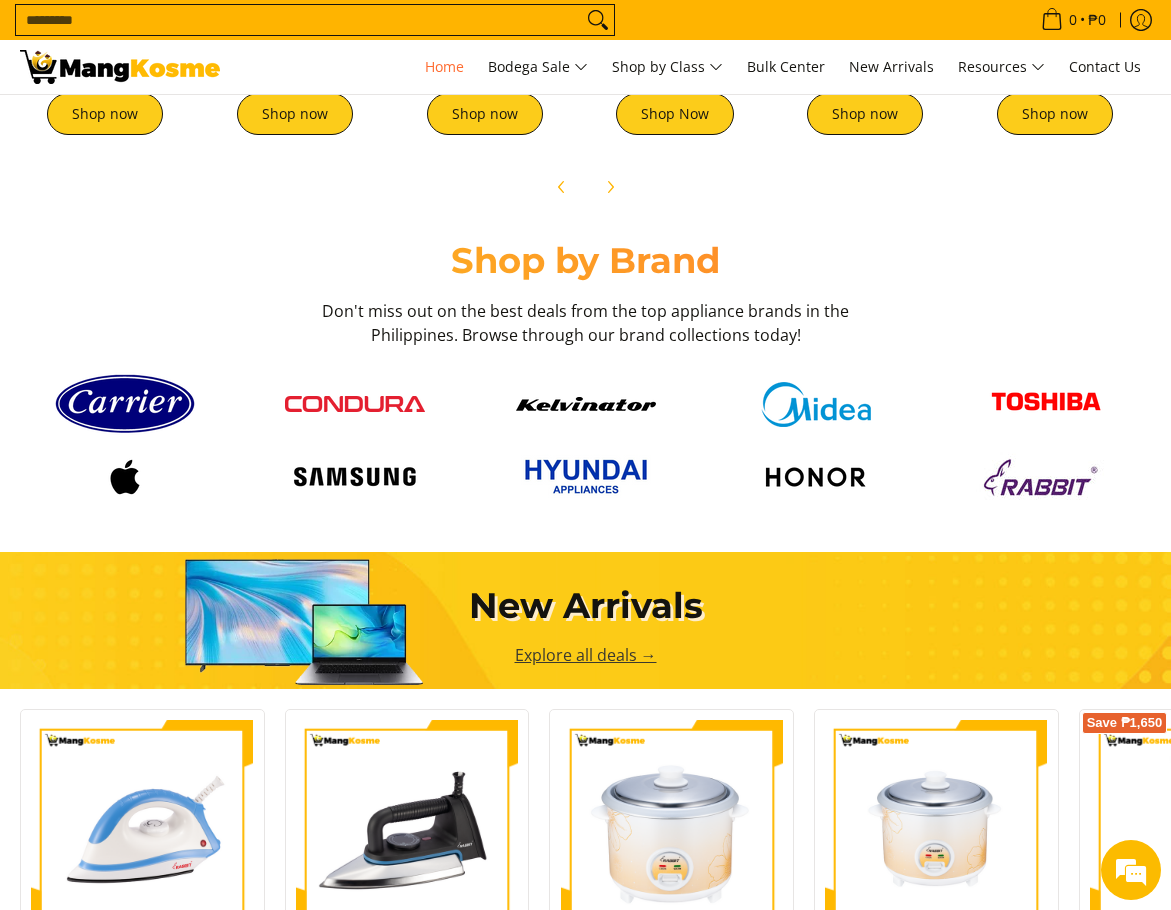 scroll, scrollTop: 1100, scrollLeft: 0, axis: vertical 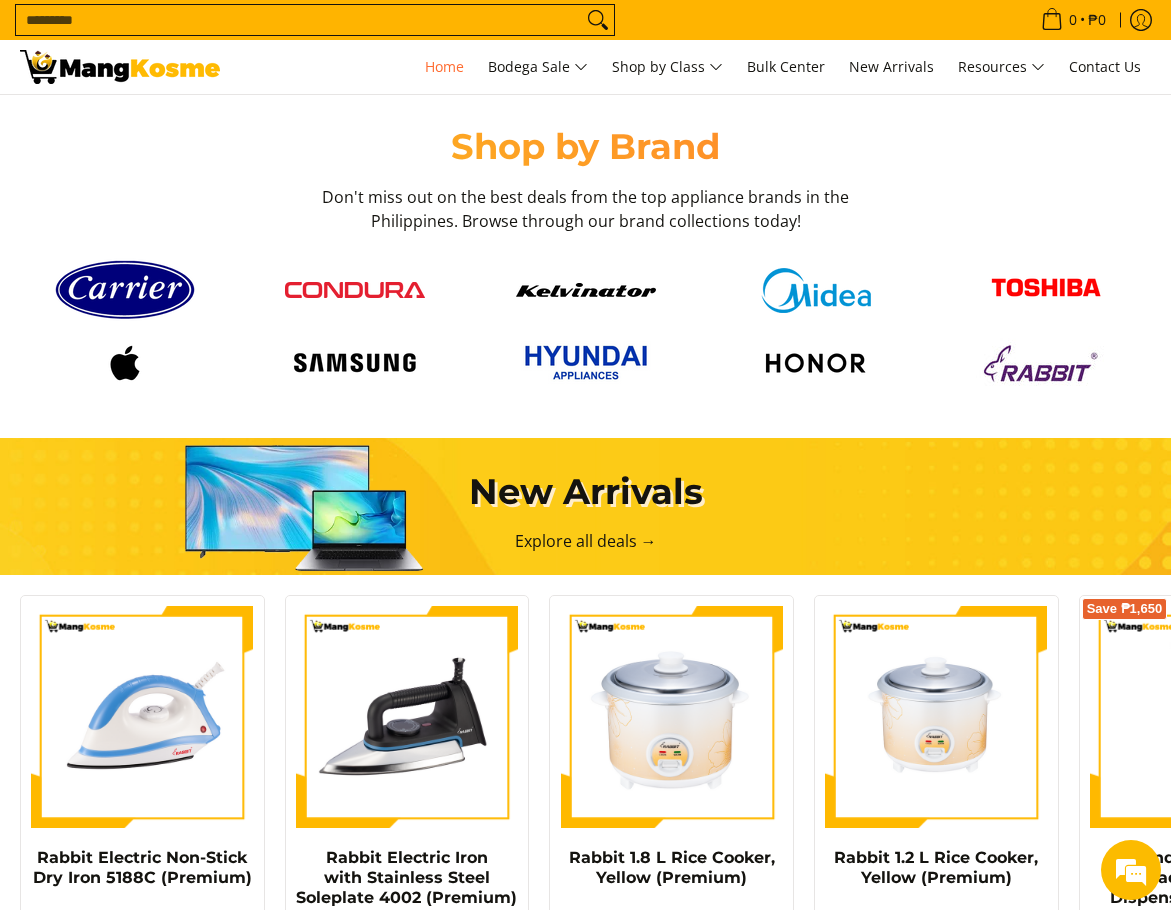 click at bounding box center (355, 290) 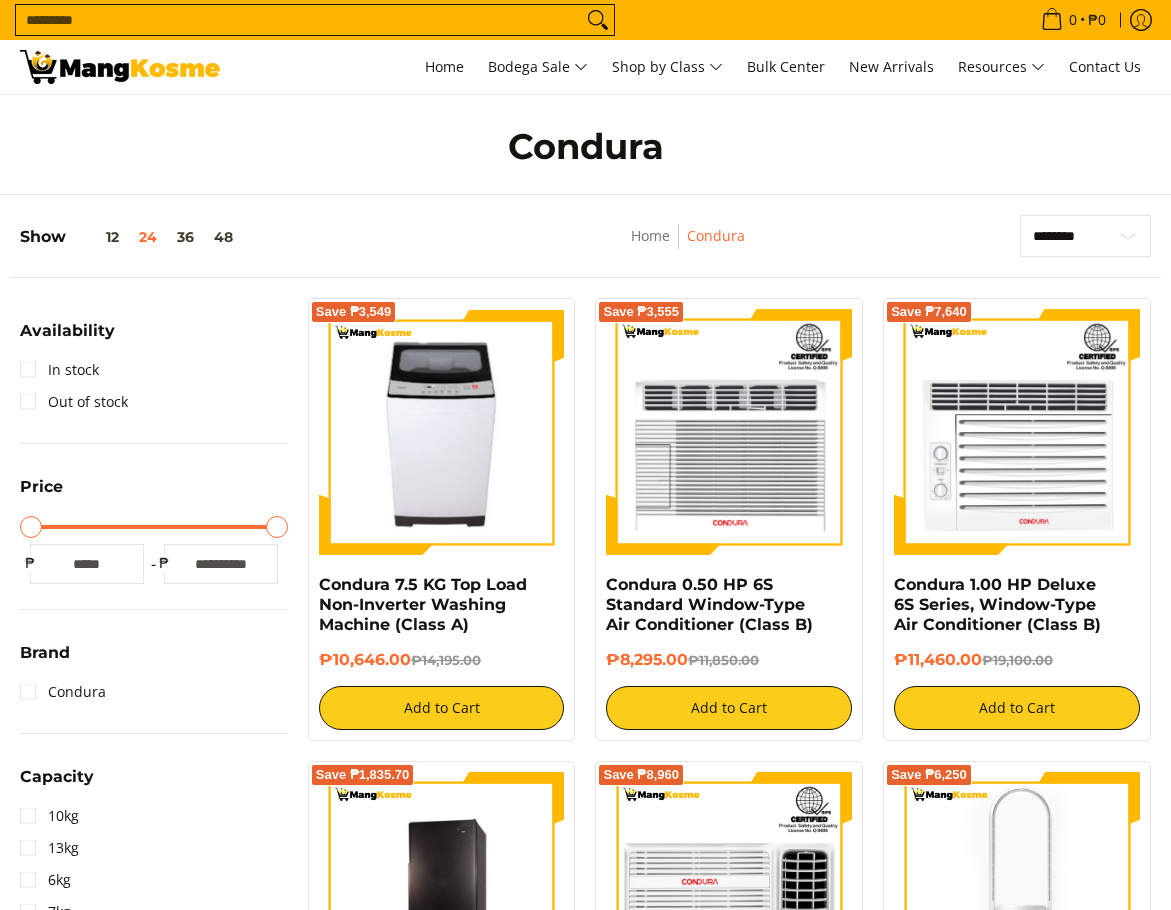 scroll, scrollTop: 0, scrollLeft: 0, axis: both 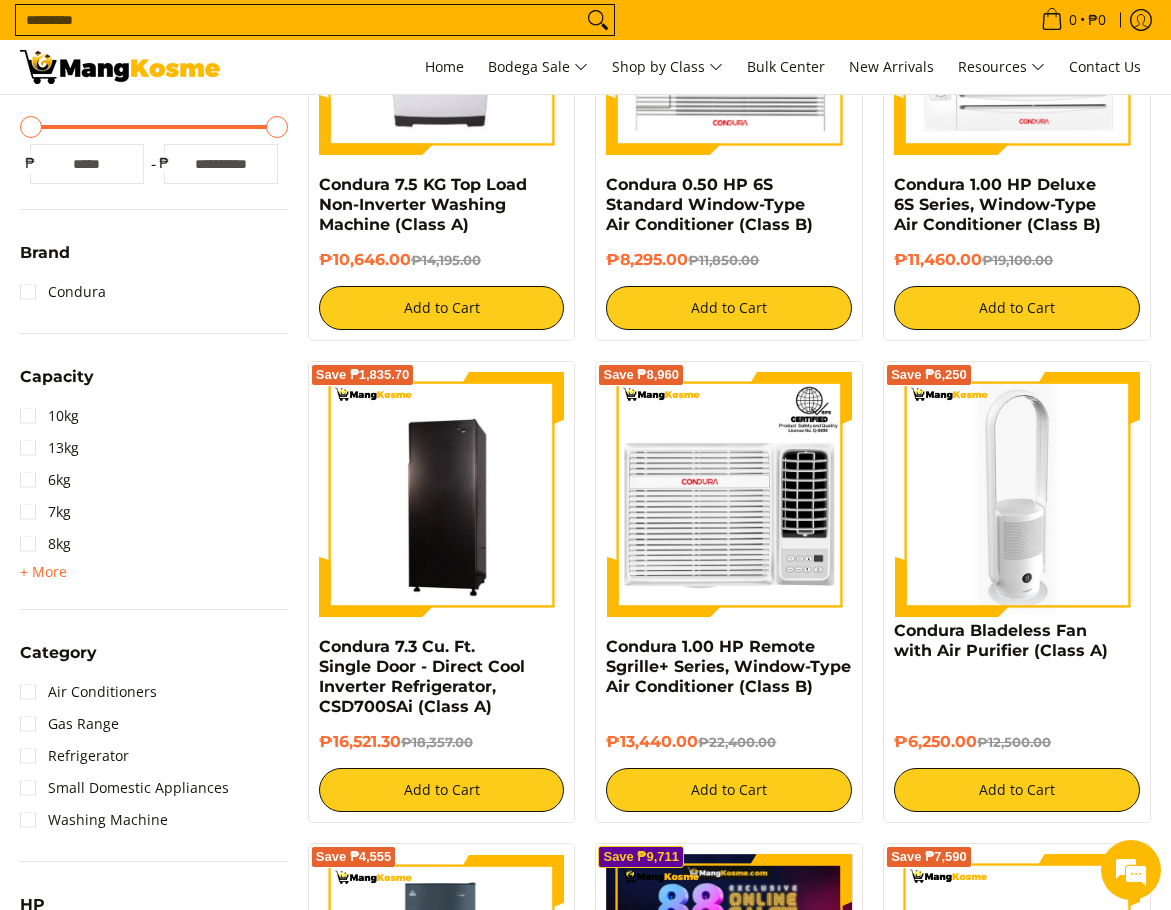 click at bounding box center (1017, 495) 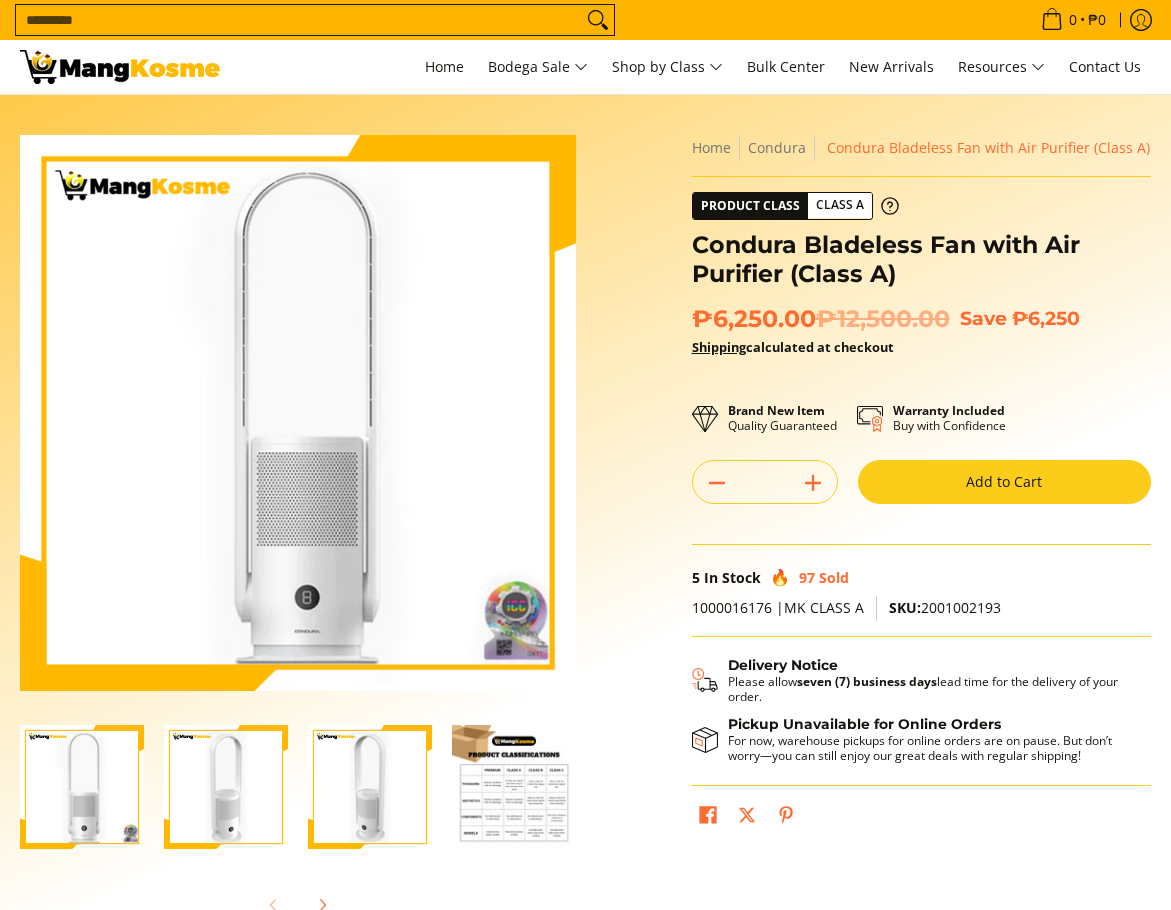 scroll, scrollTop: 0, scrollLeft: 0, axis: both 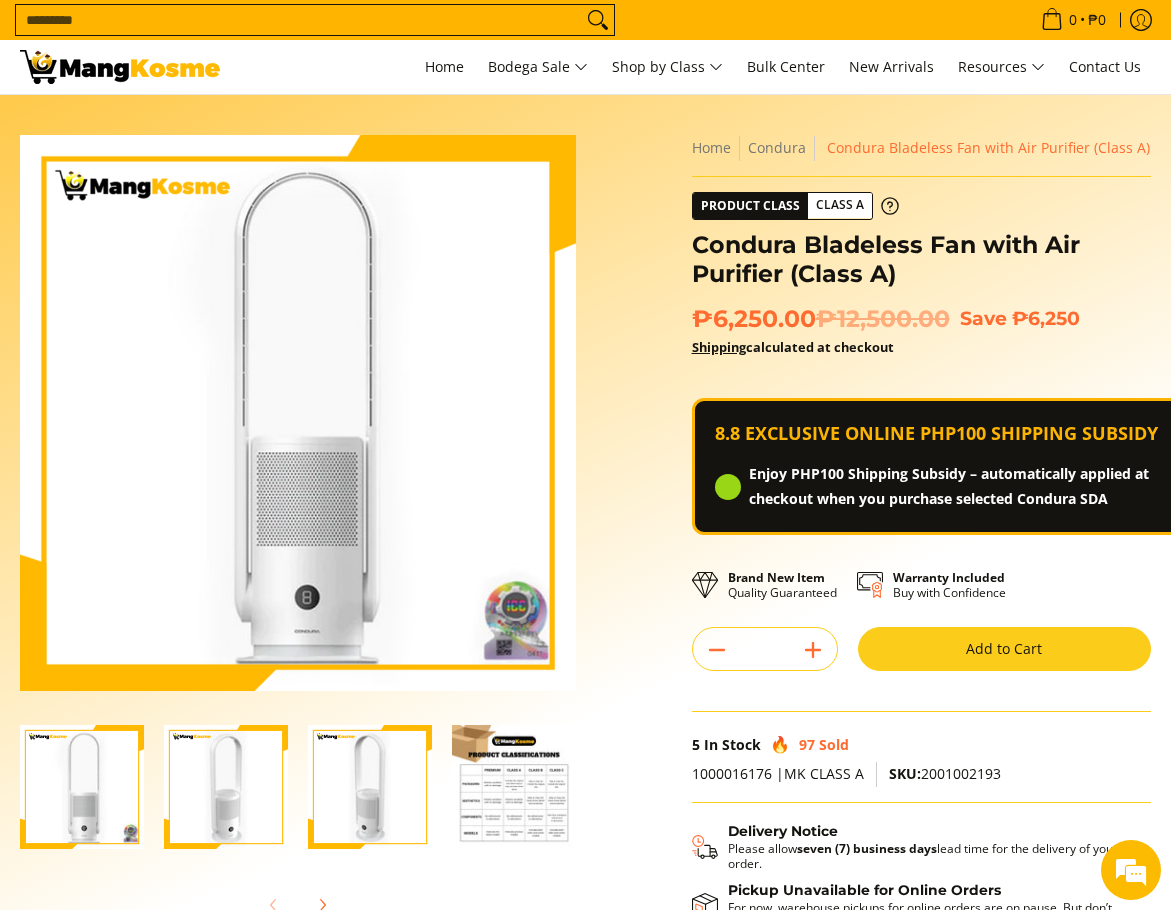 click on "Enjoy PHP100 Shipping Subsidy – automatically applied at checkout when you purchase selected Condura SDA" at bounding box center [962, 487] 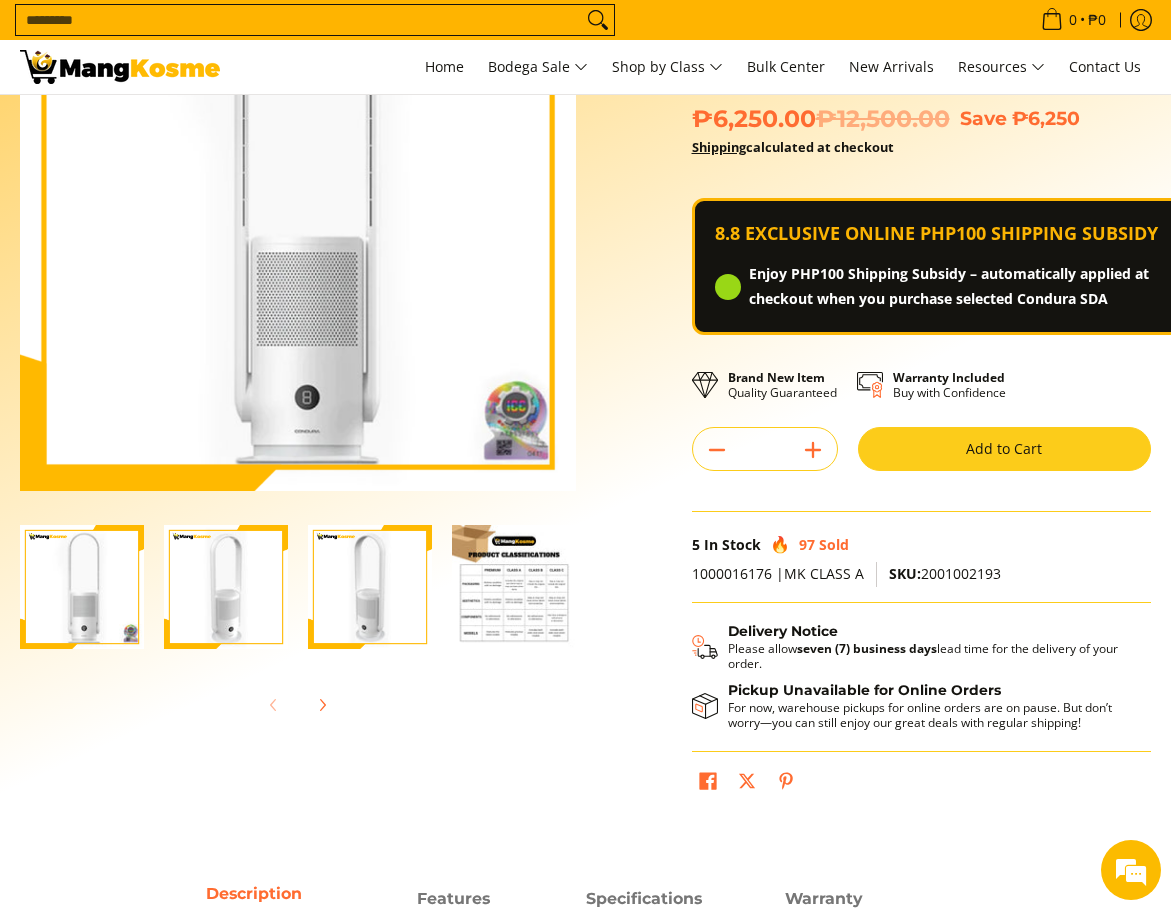 scroll, scrollTop: 100, scrollLeft: 0, axis: vertical 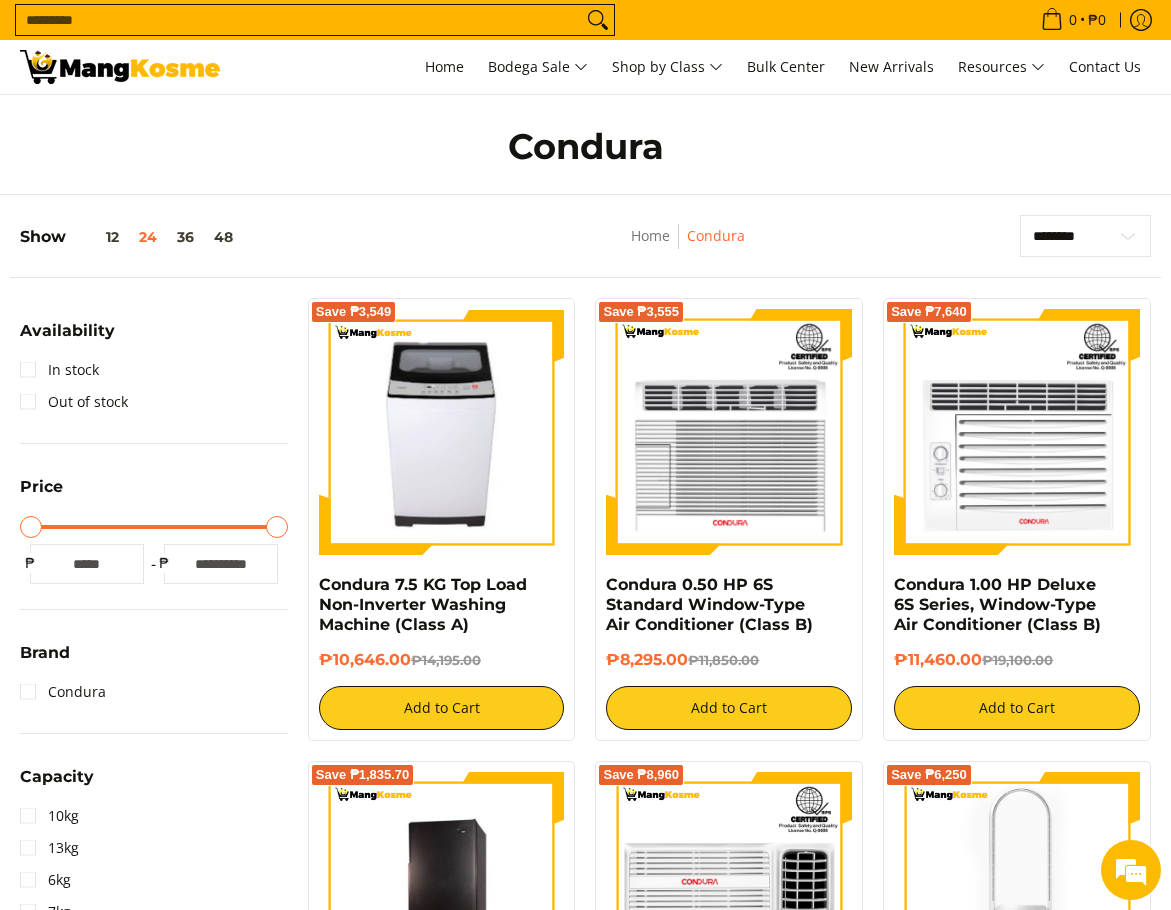 click on "Search..." at bounding box center [299, 20] 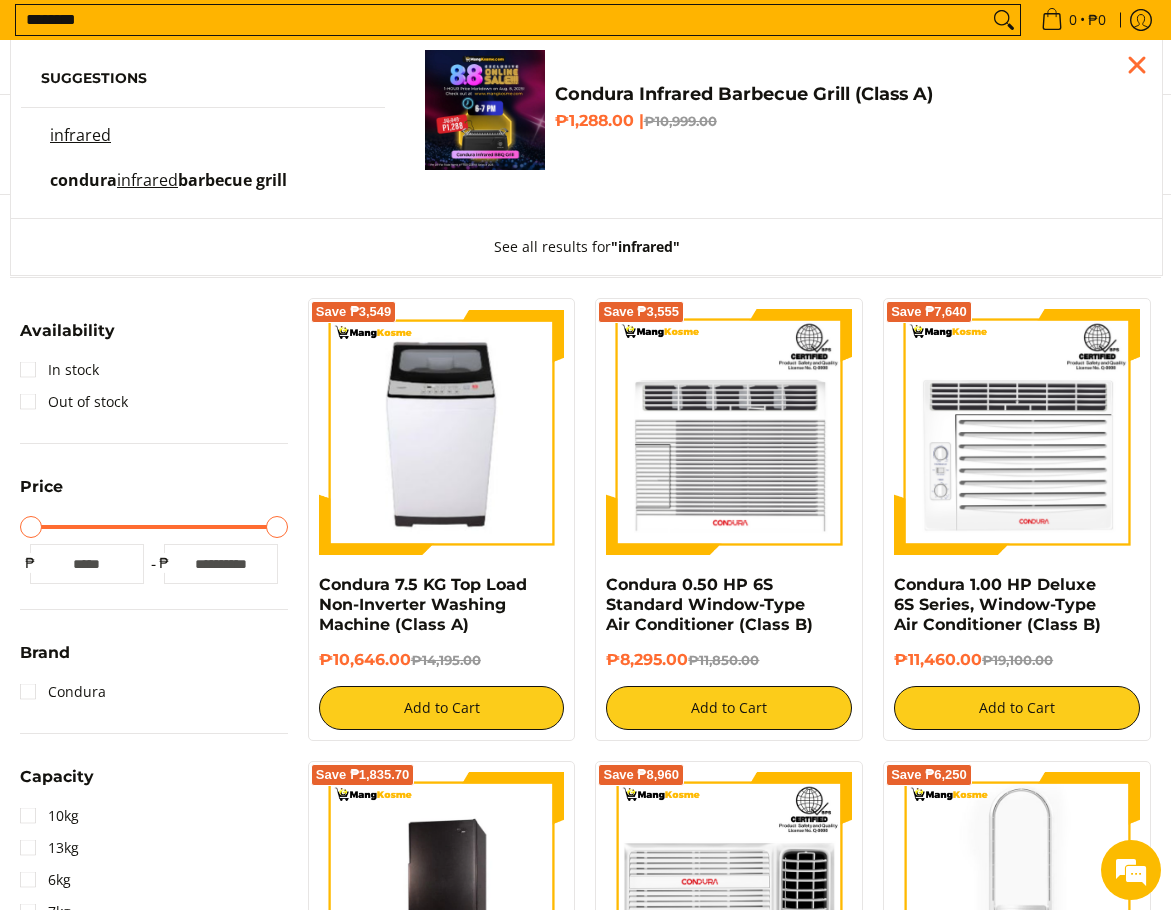 type on "********" 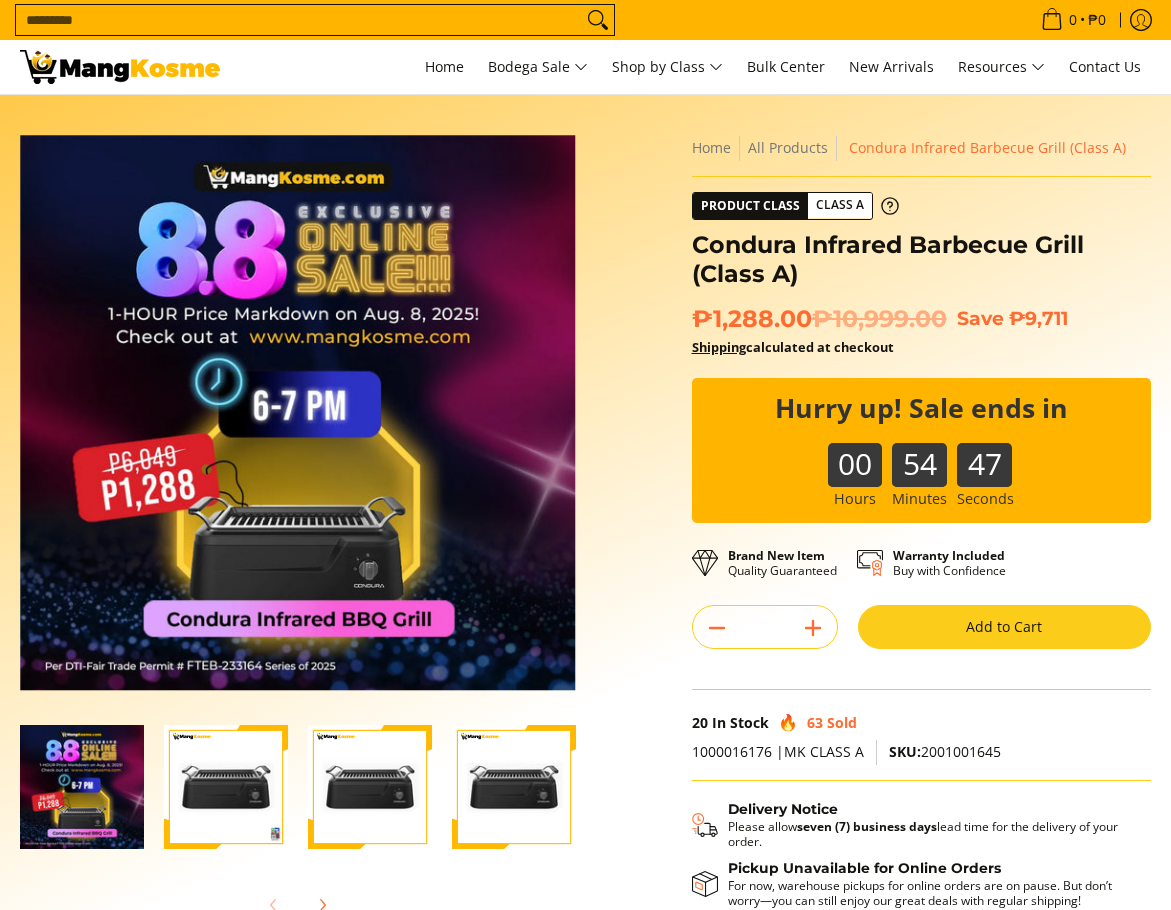 scroll, scrollTop: 0, scrollLeft: 0, axis: both 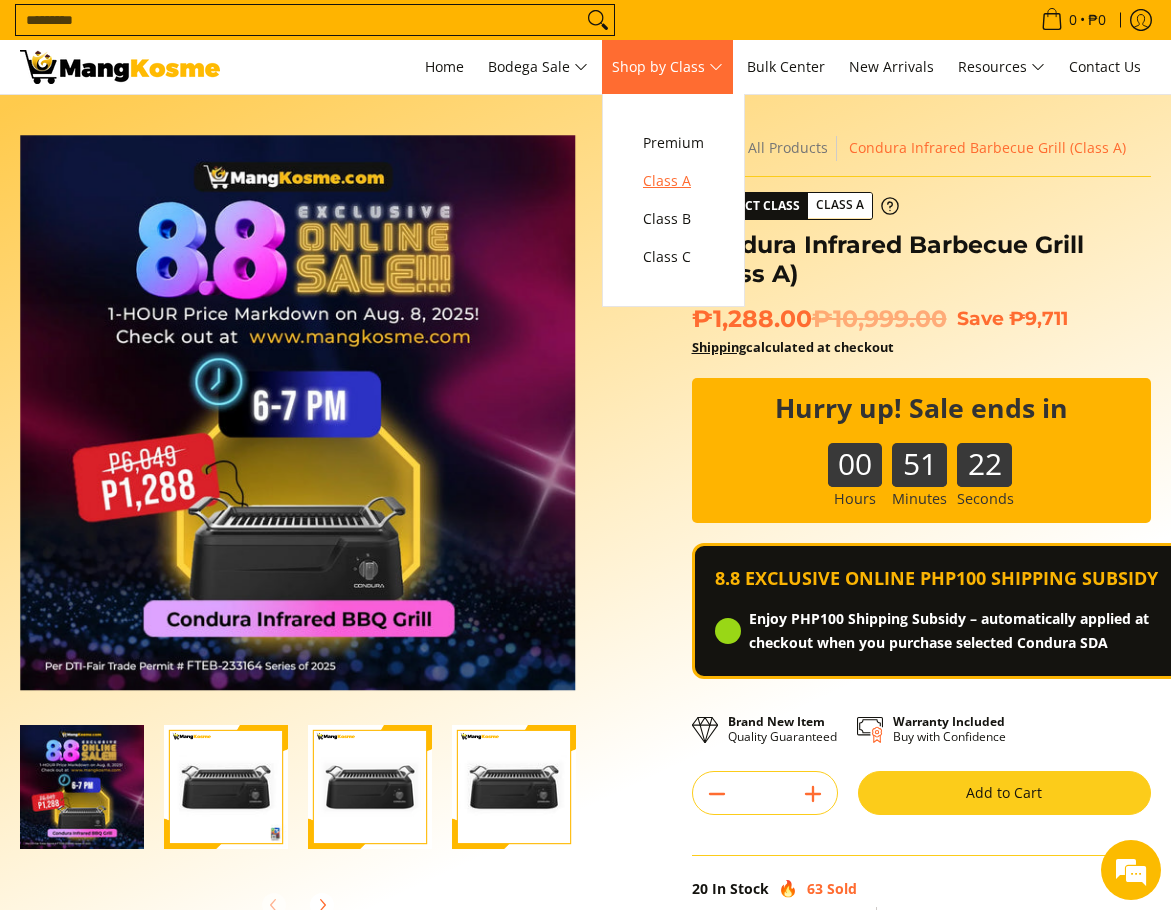 click on "Class A" at bounding box center [673, 181] 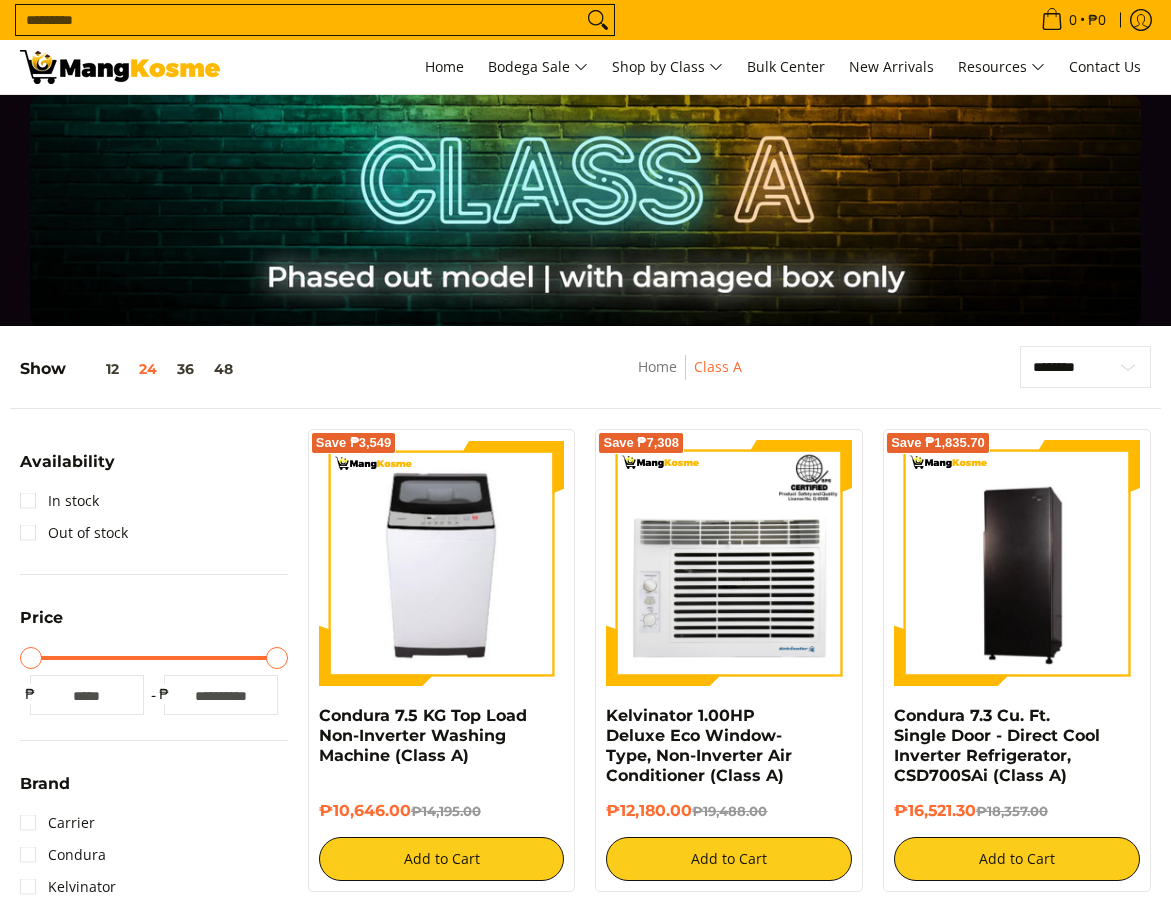 scroll, scrollTop: 0, scrollLeft: 0, axis: both 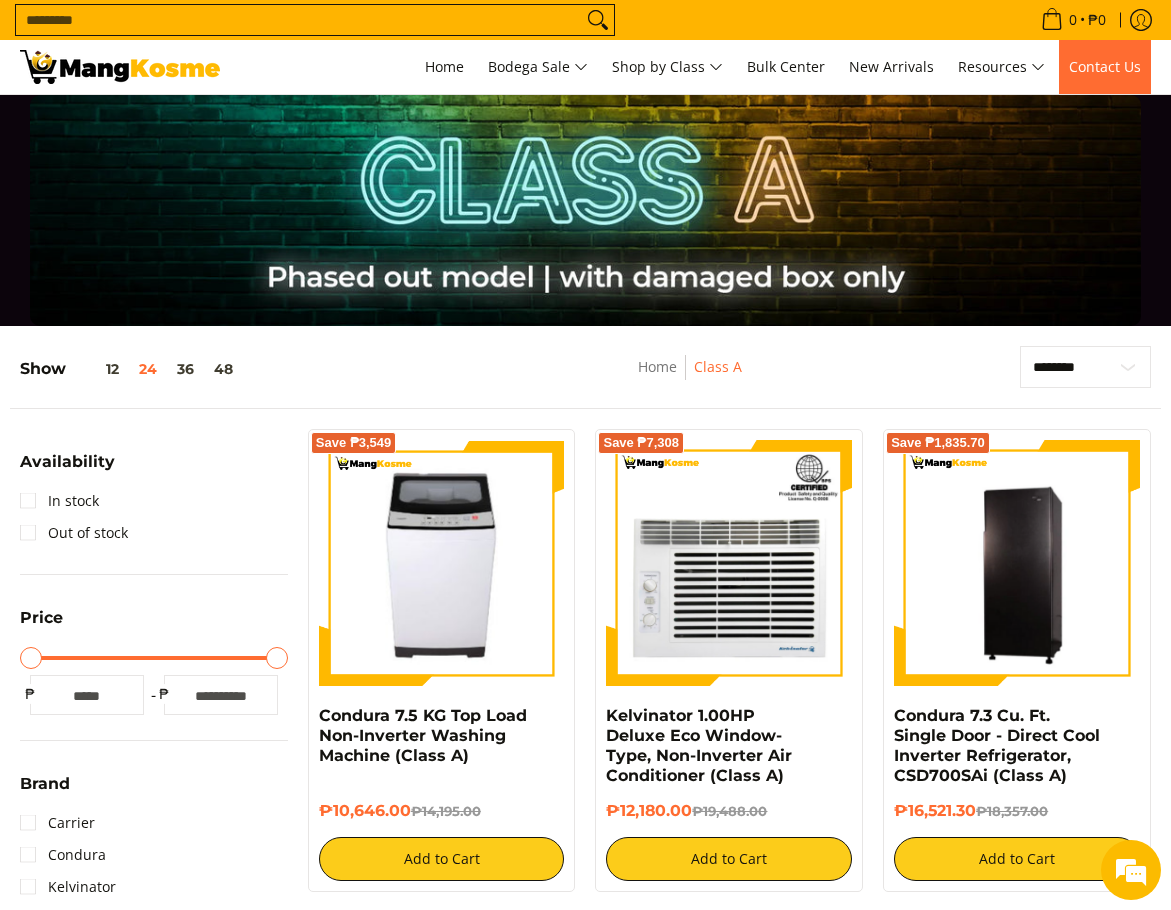 click on "Contact Us" at bounding box center [1105, 66] 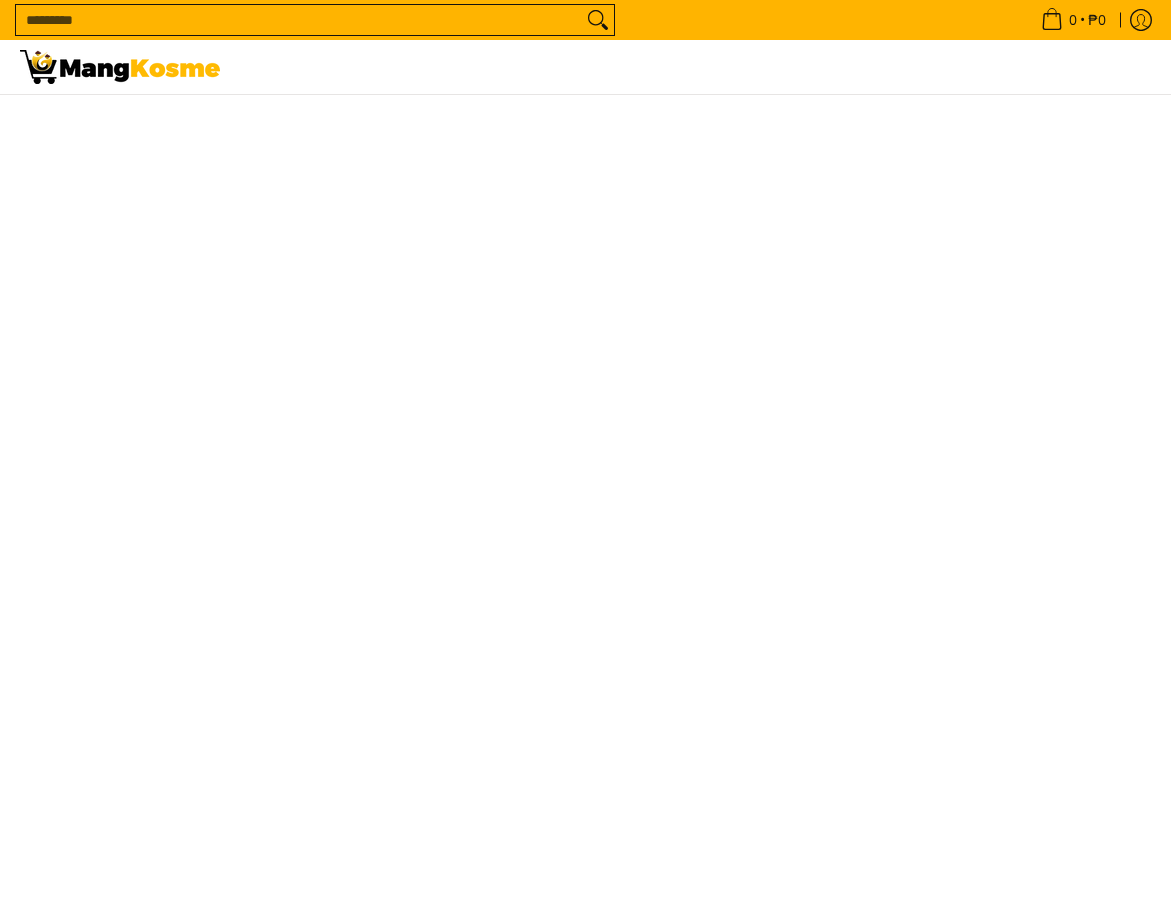 scroll, scrollTop: 0, scrollLeft: 0, axis: both 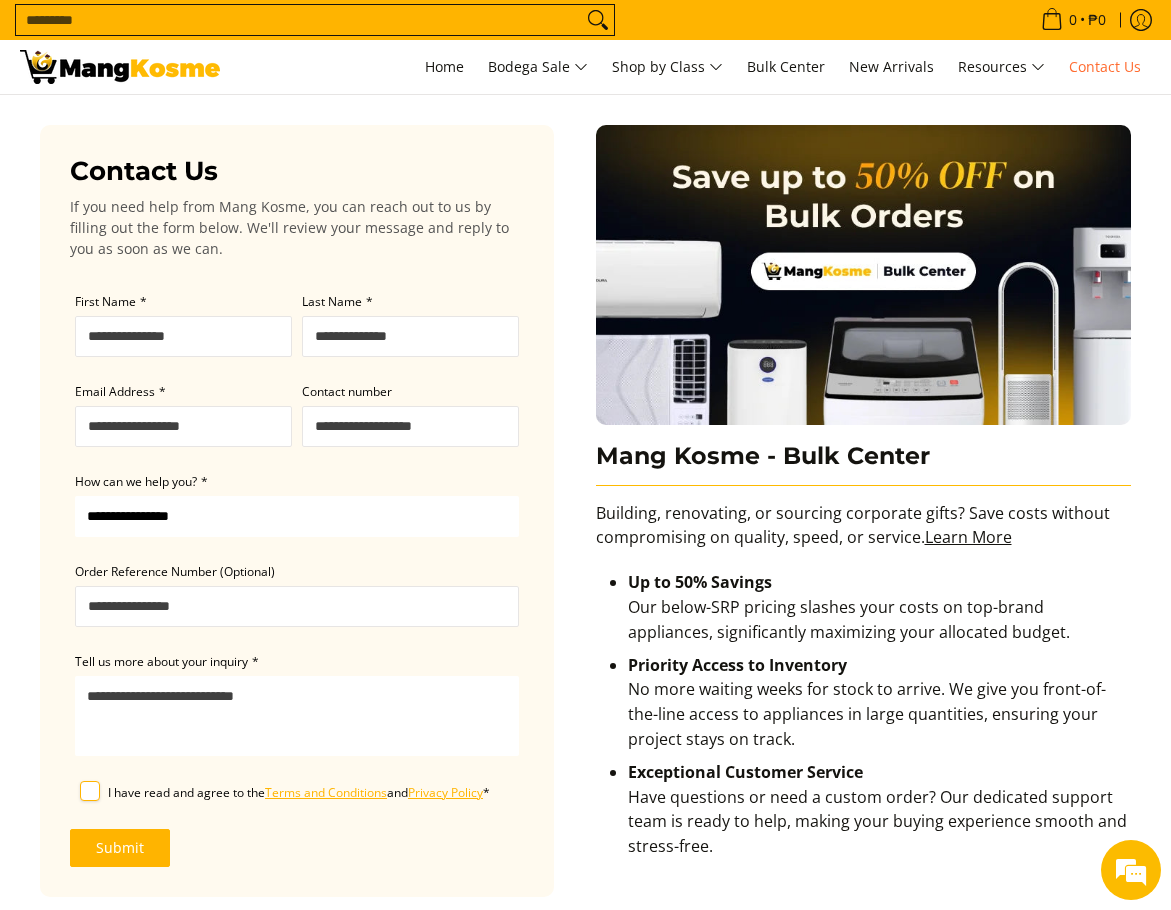 click on "Search..." at bounding box center [299, 20] 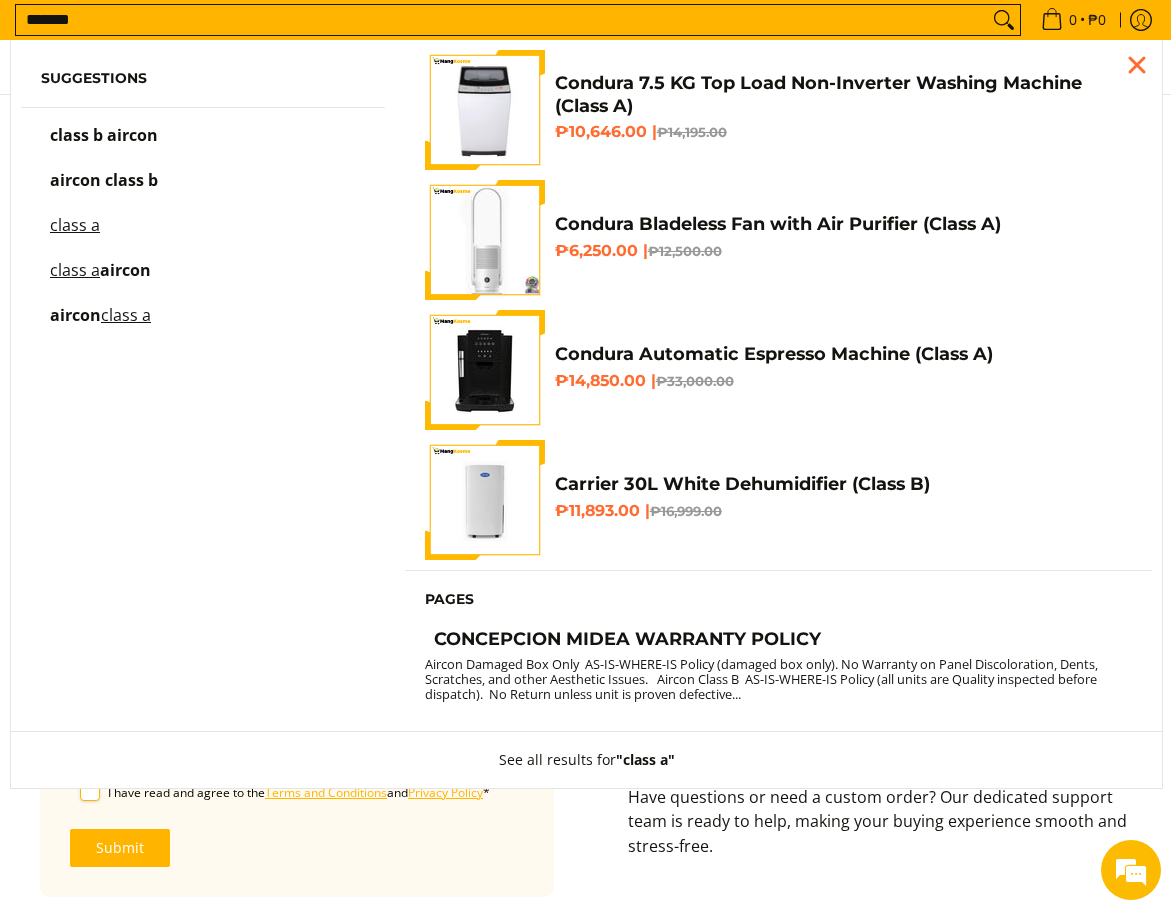 type on "*******" 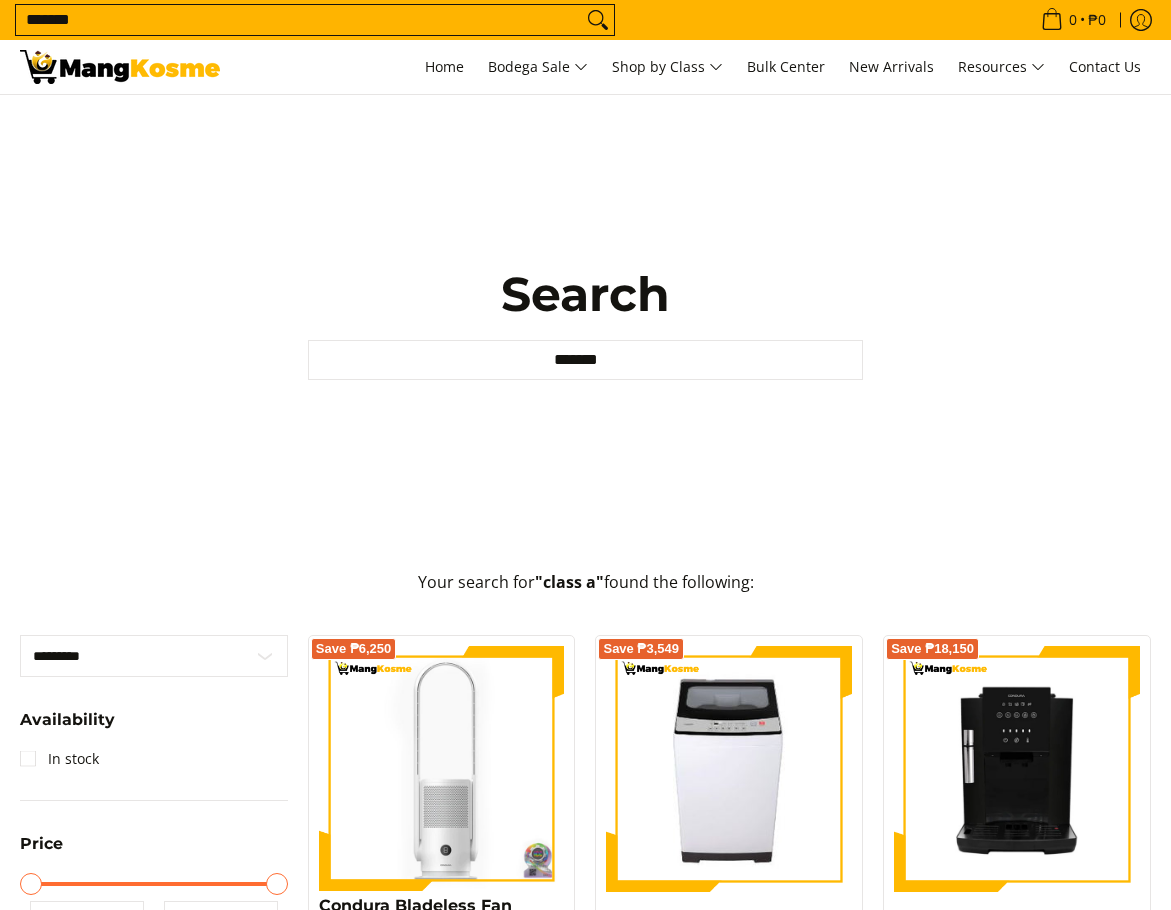 scroll, scrollTop: 0, scrollLeft: 0, axis: both 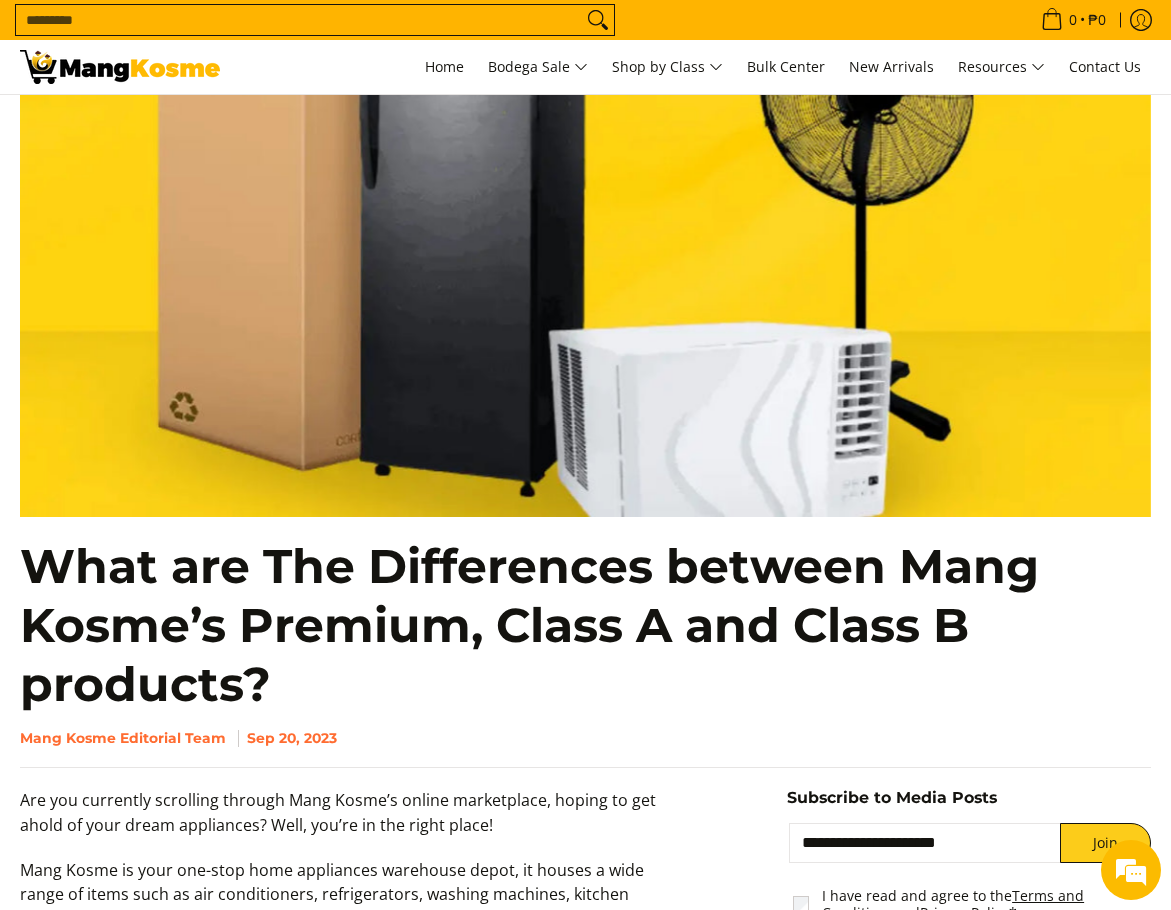 click 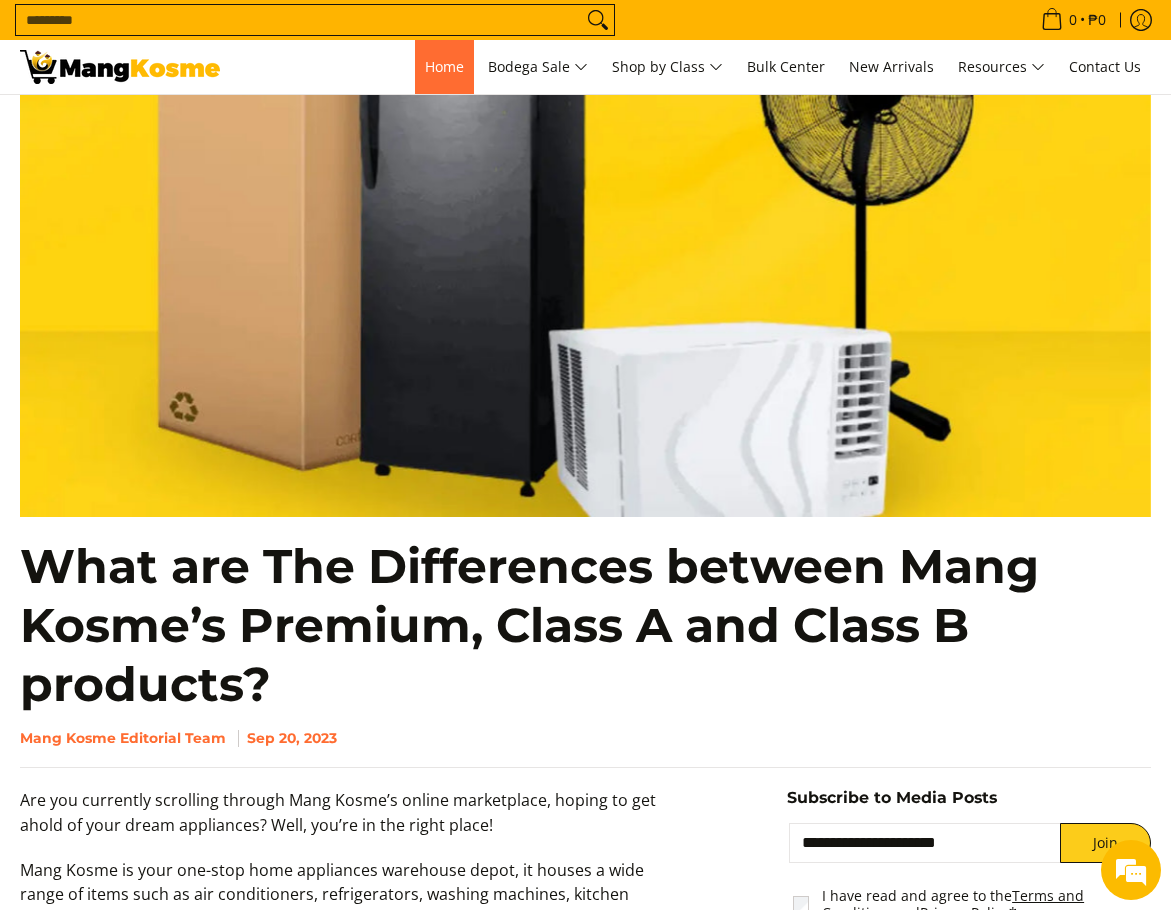 click on "Home" at bounding box center (444, 66) 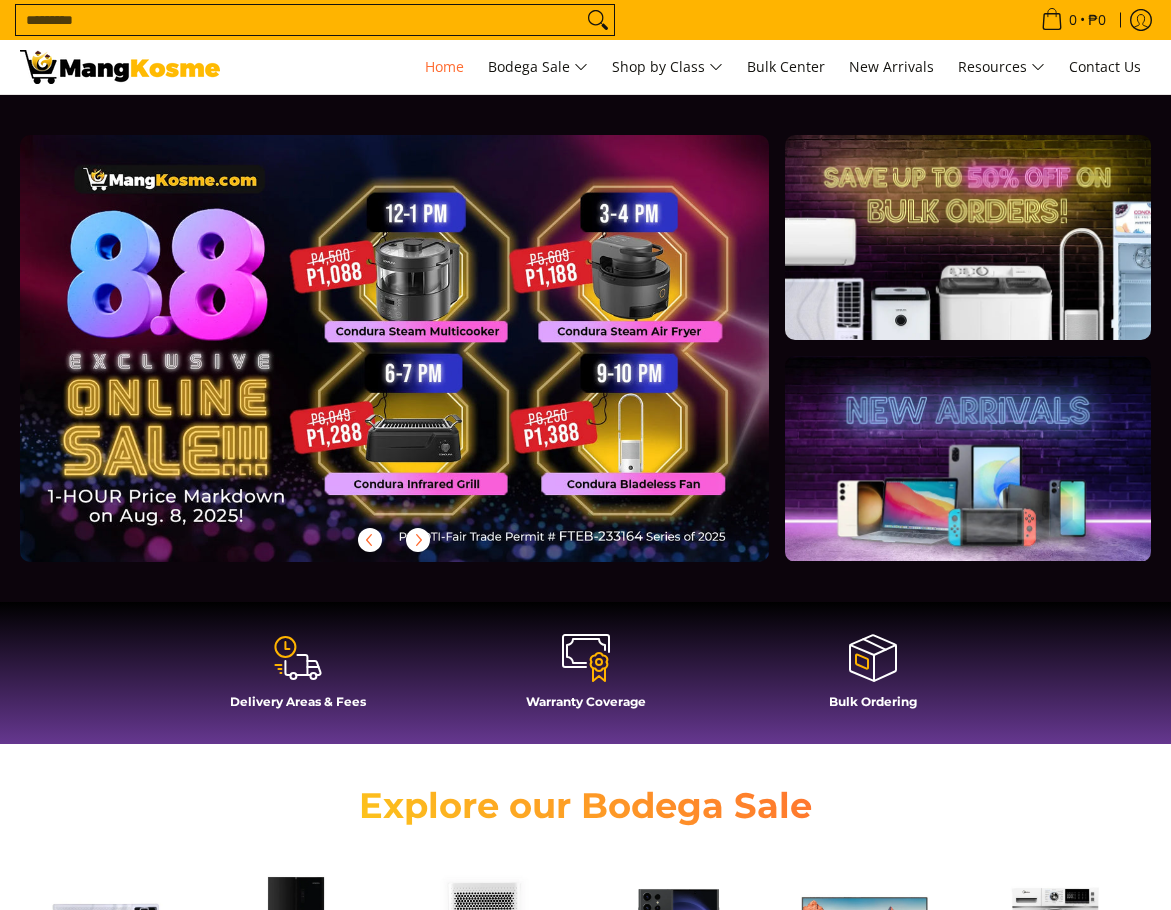 scroll, scrollTop: 0, scrollLeft: 0, axis: both 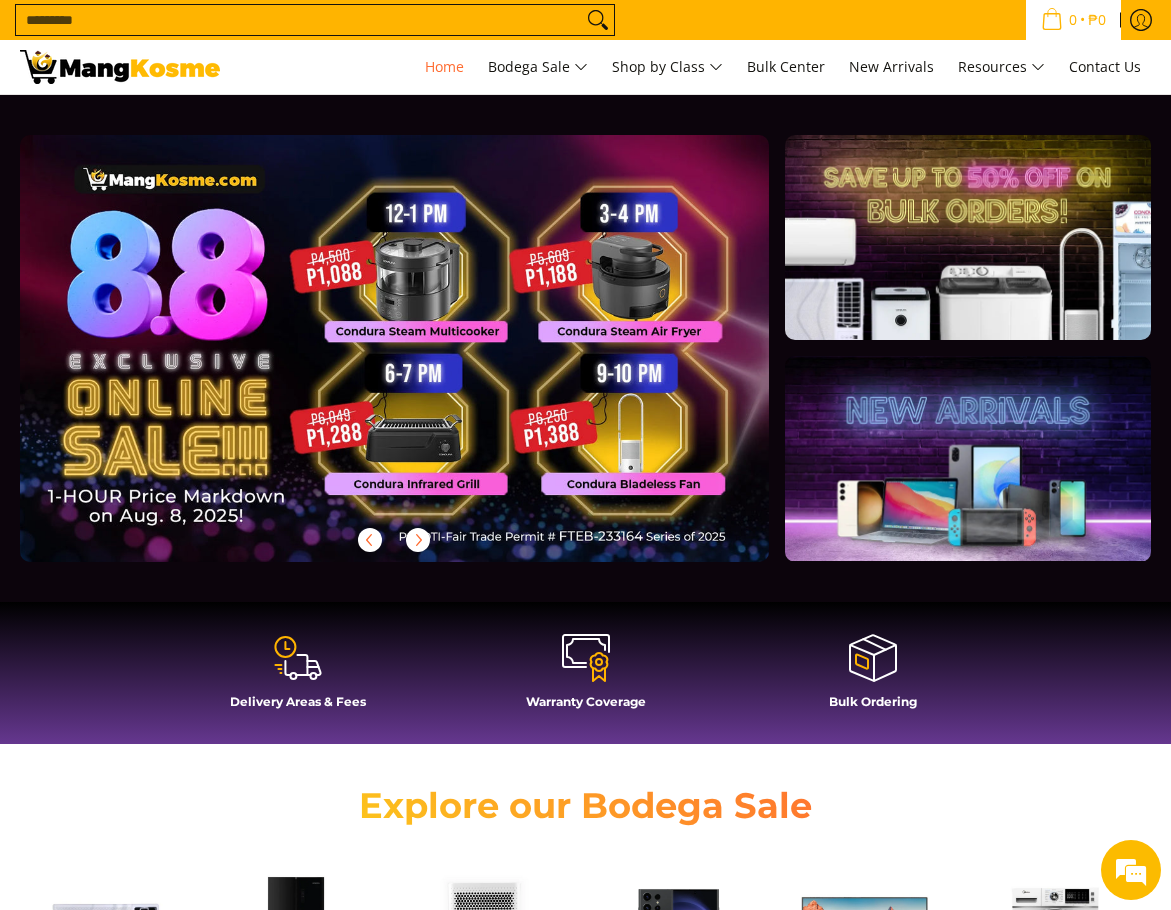 click on "₱0" at bounding box center (1097, 20) 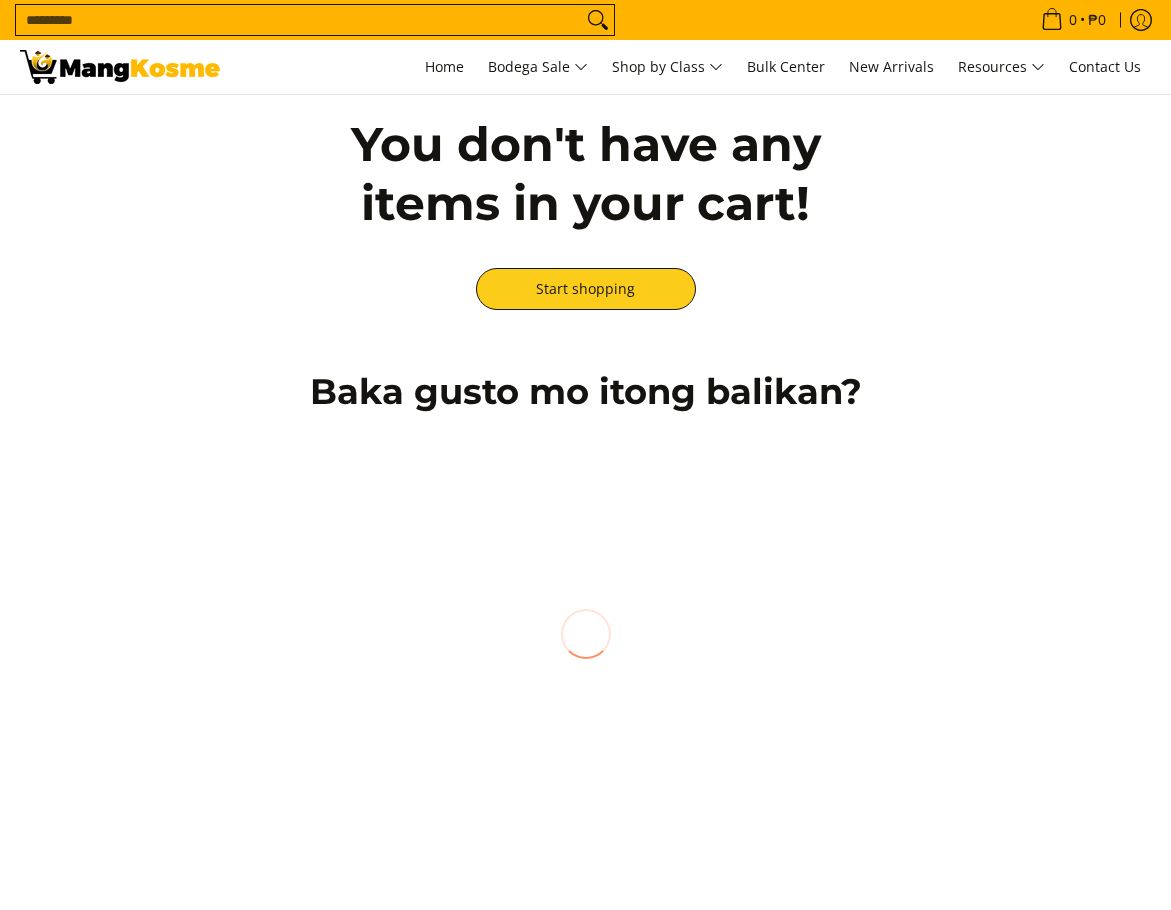 scroll, scrollTop: 0, scrollLeft: 0, axis: both 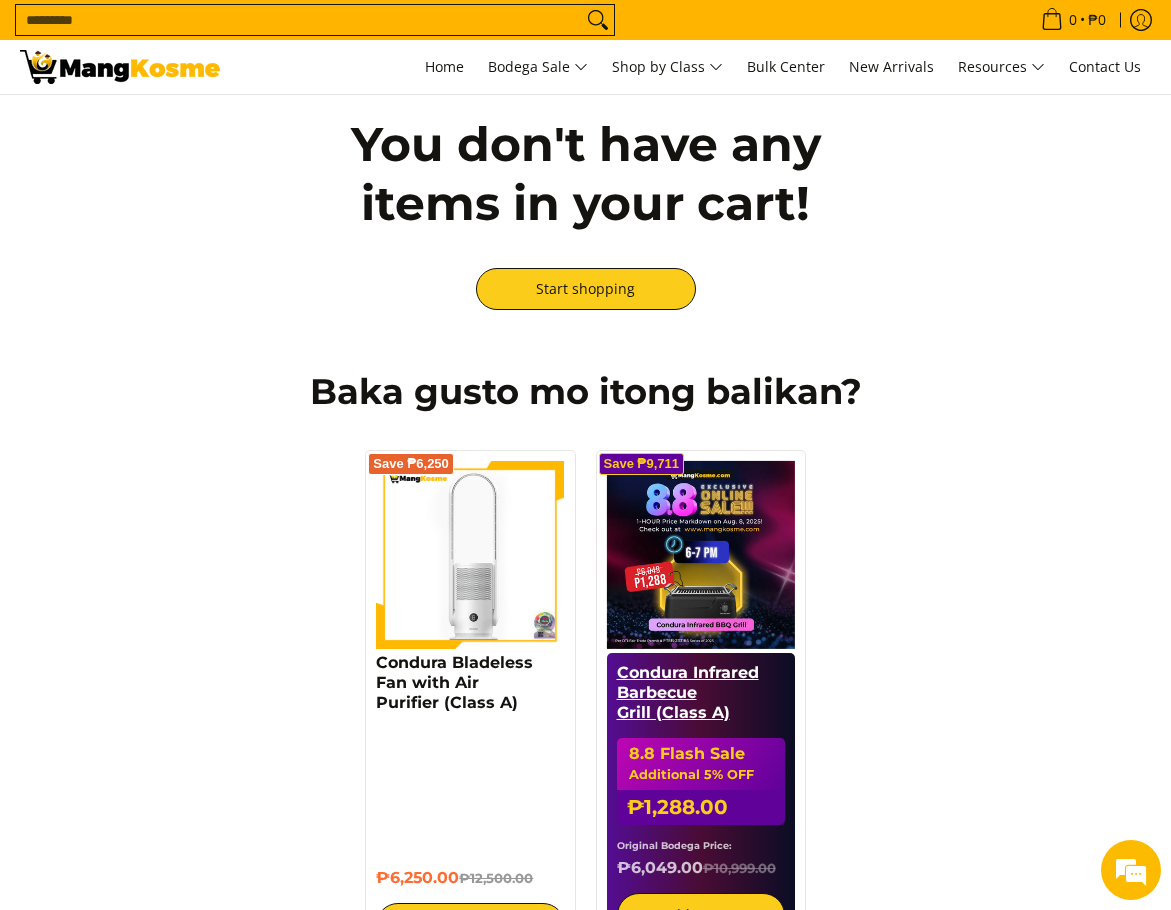 click on "Condura Infrared Barbecue Grill (Class A)" at bounding box center [688, 692] 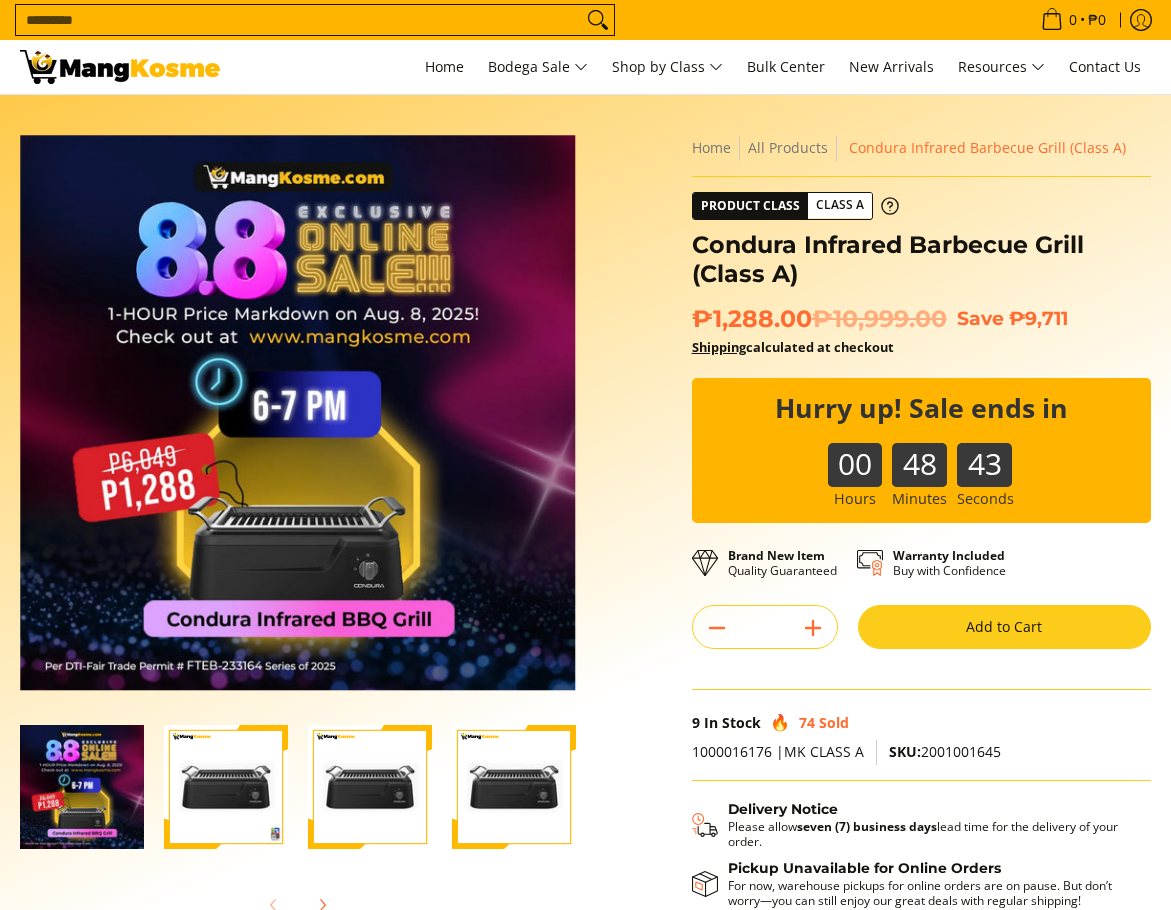 scroll, scrollTop: 0, scrollLeft: 0, axis: both 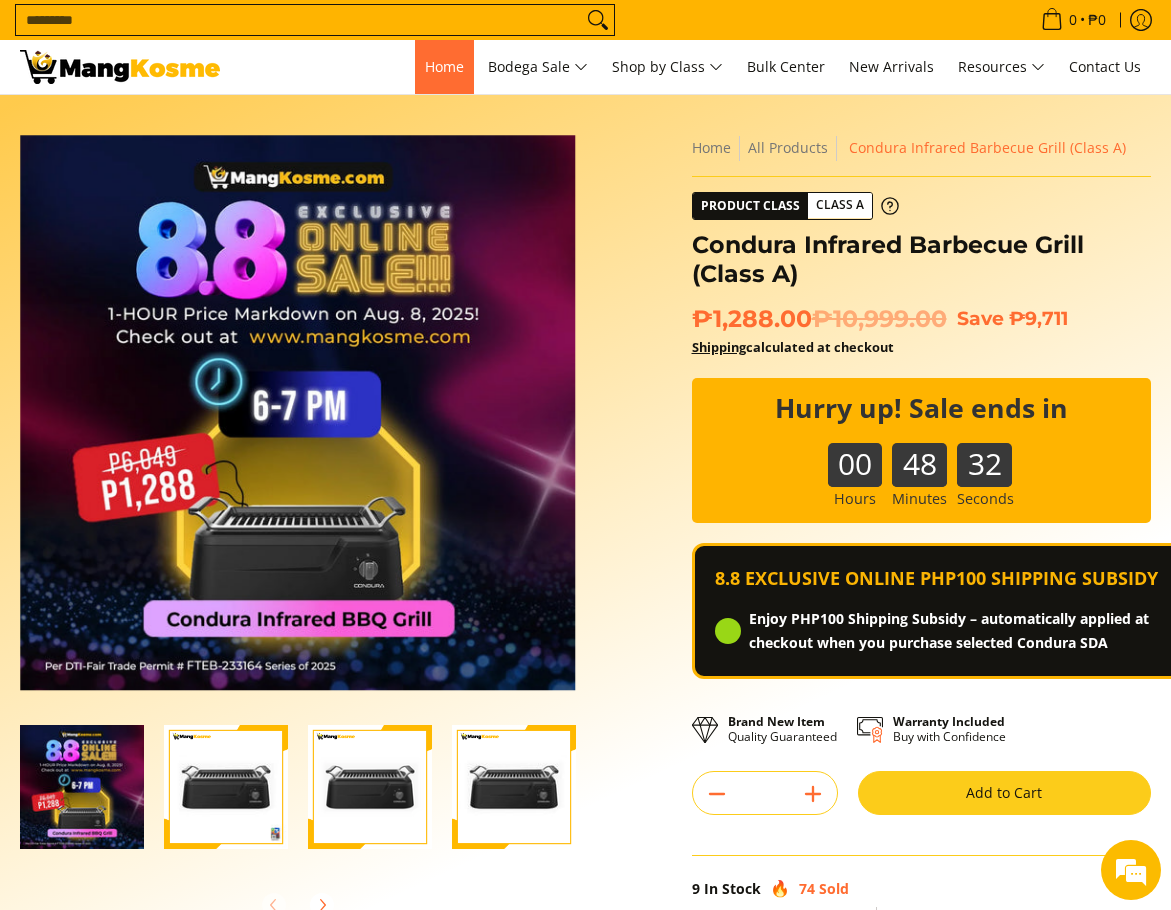 click on "Home" at bounding box center [444, 66] 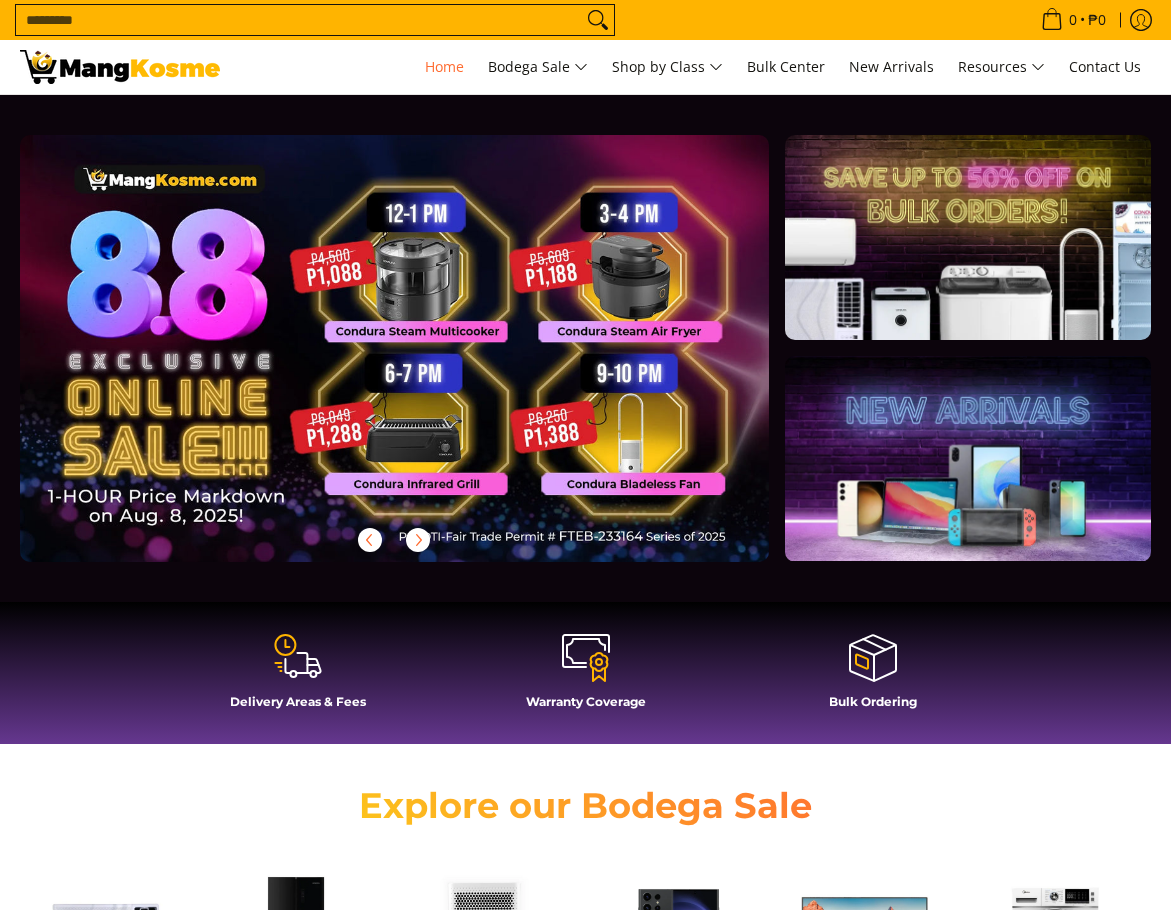 scroll, scrollTop: 0, scrollLeft: 0, axis: both 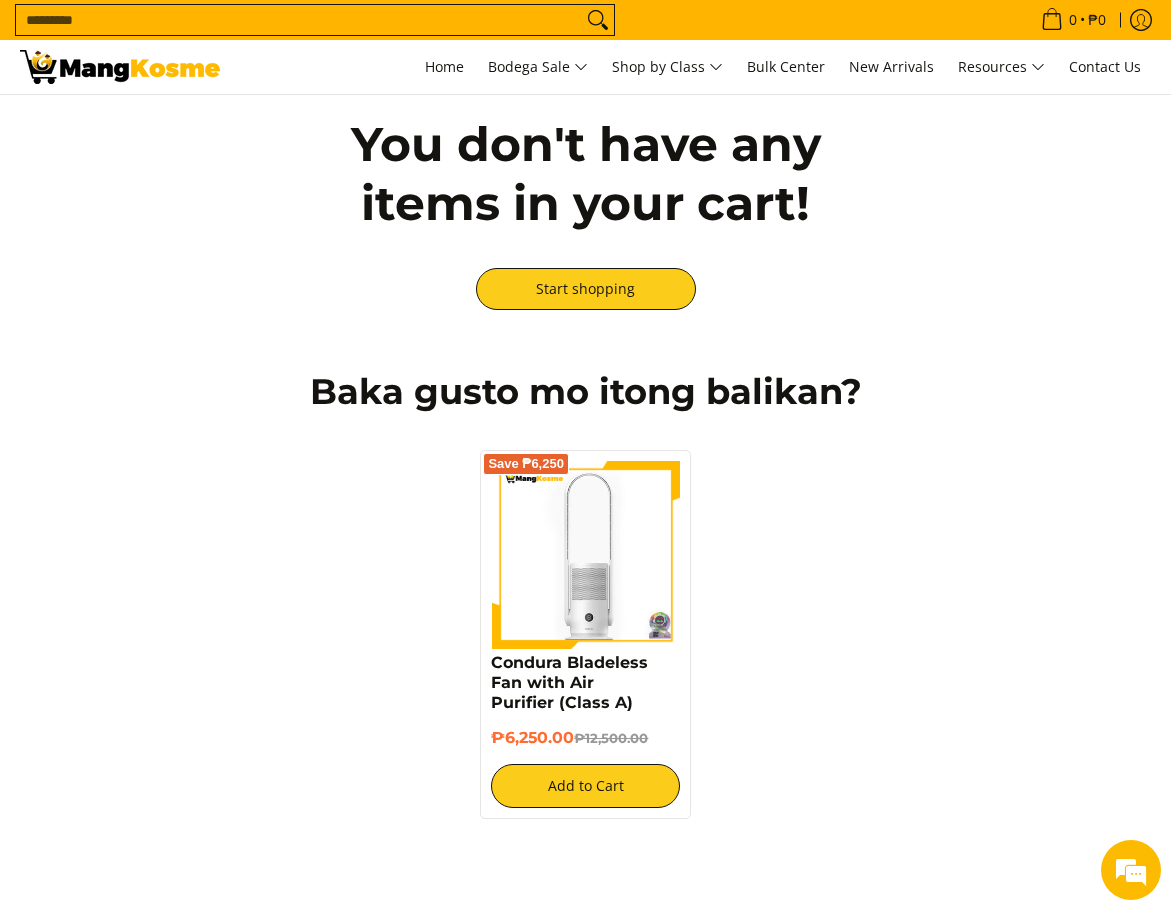 click on "Search..." at bounding box center [299, 20] 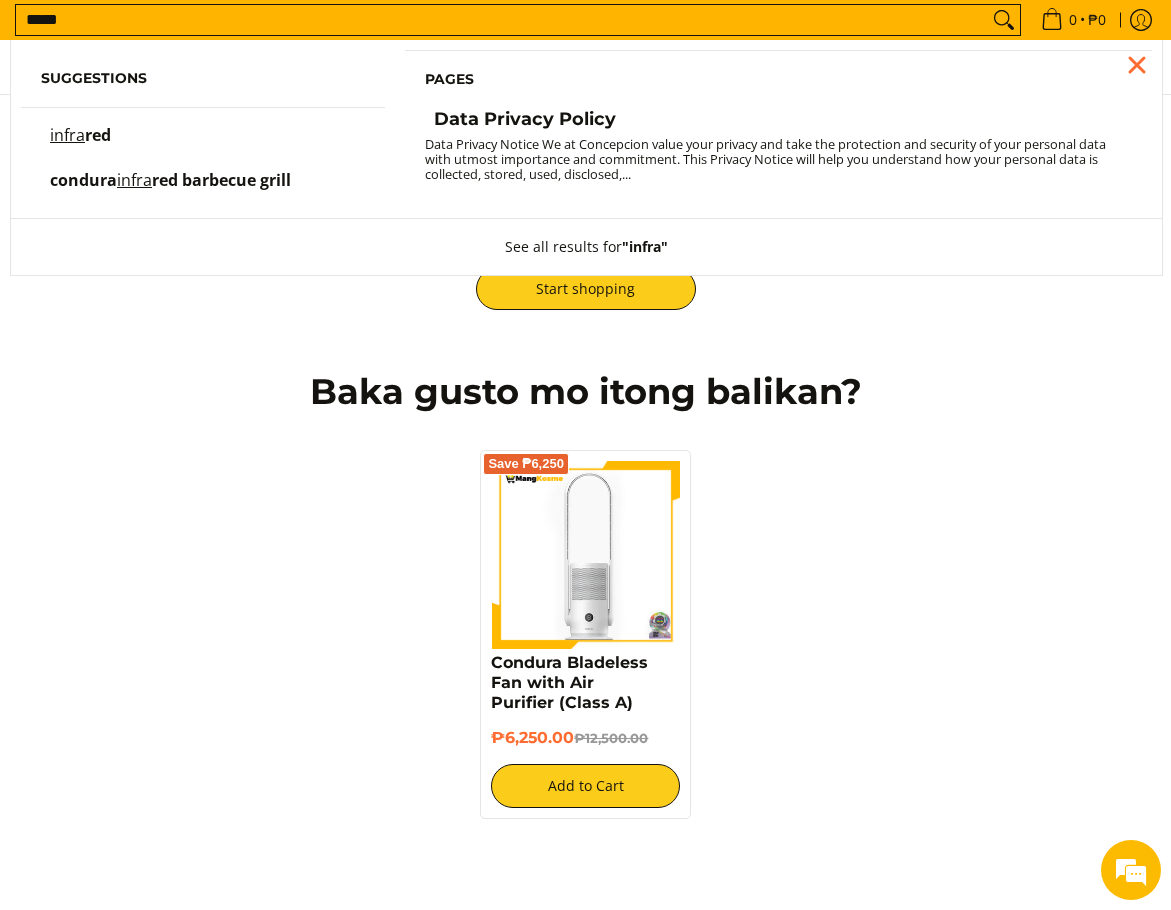 scroll, scrollTop: 0, scrollLeft: 0, axis: both 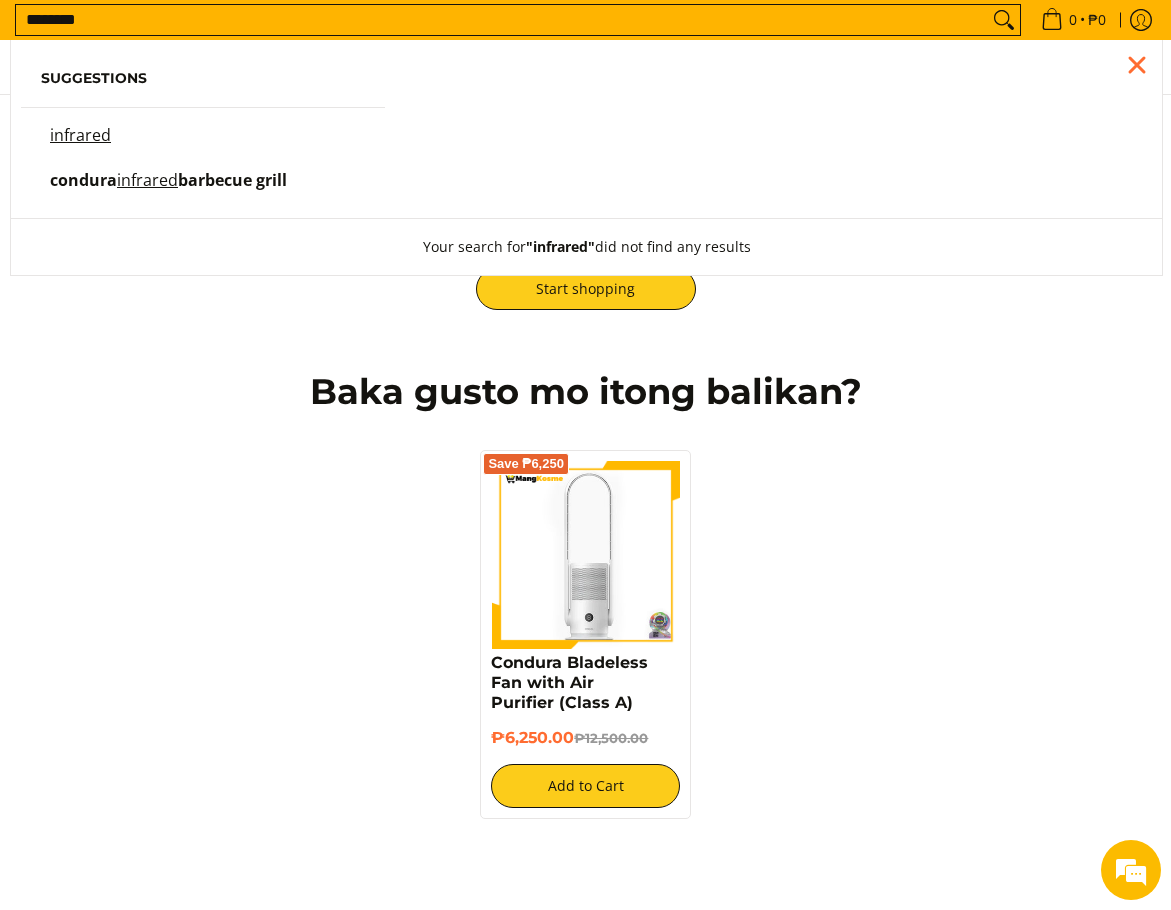 type on "********" 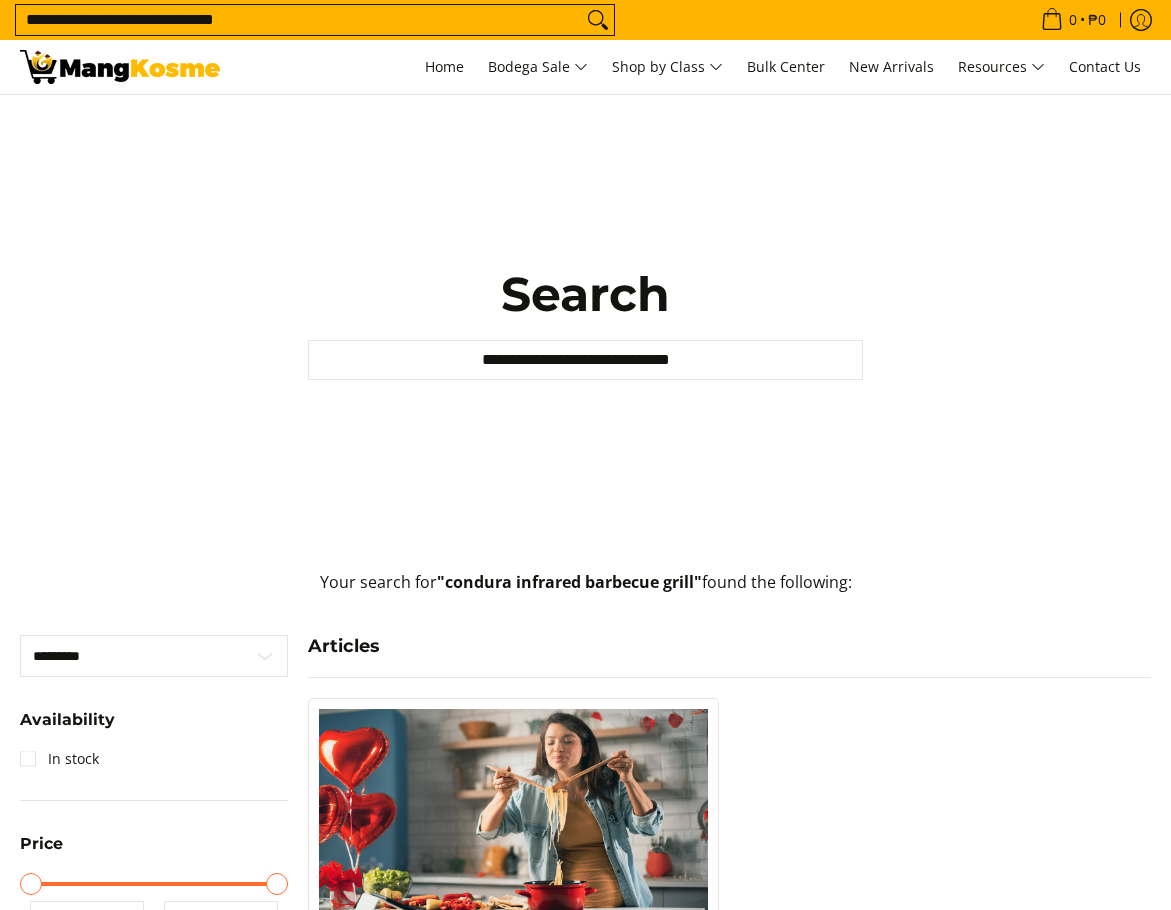 scroll, scrollTop: 0, scrollLeft: 0, axis: both 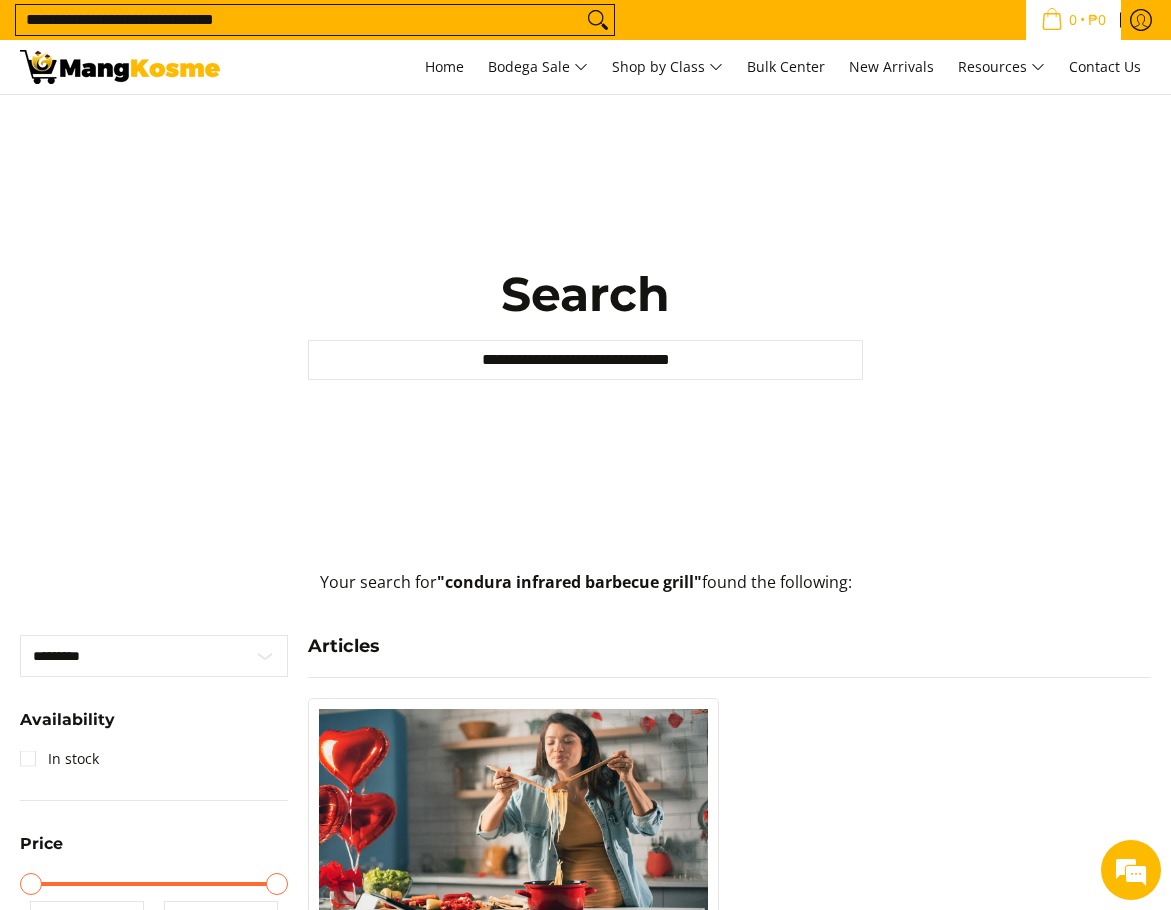 click on "0" at bounding box center (1073, 20) 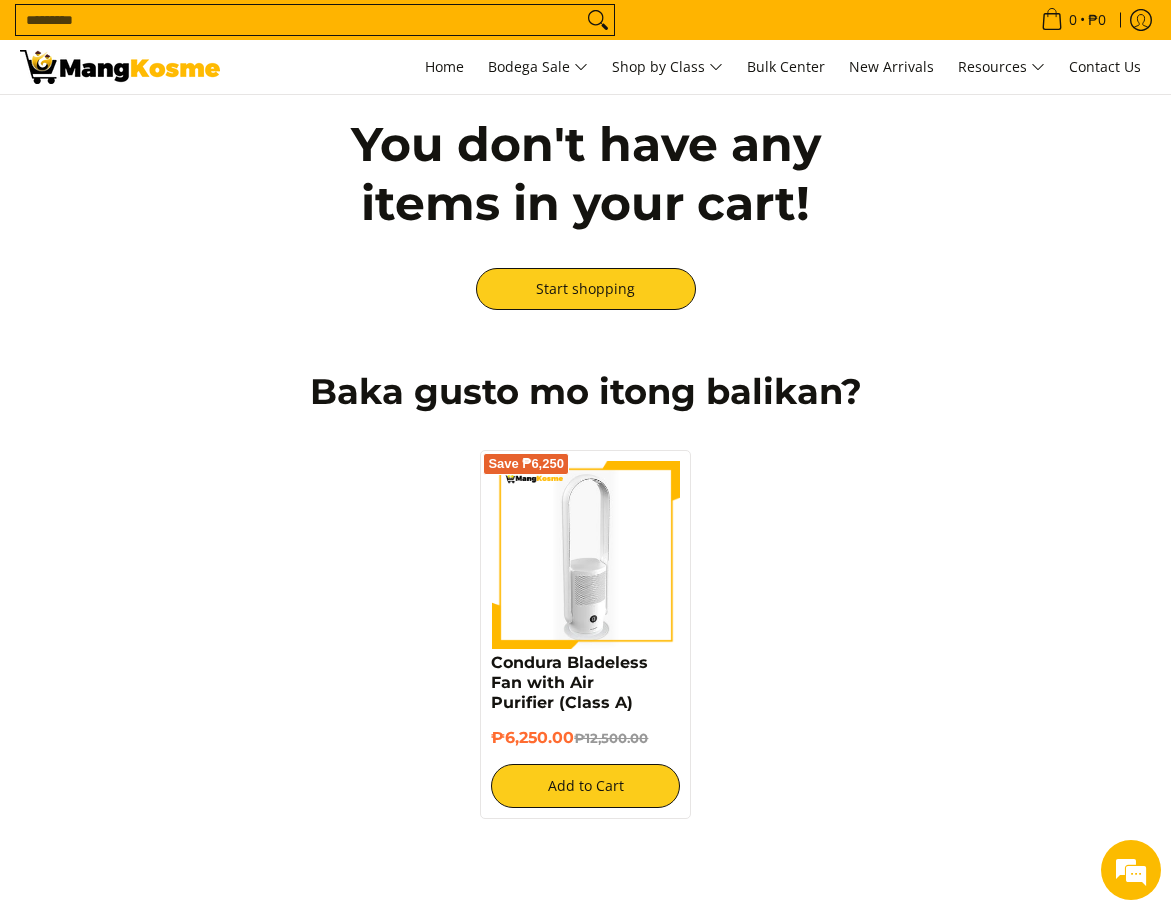 scroll, scrollTop: 0, scrollLeft: 0, axis: both 